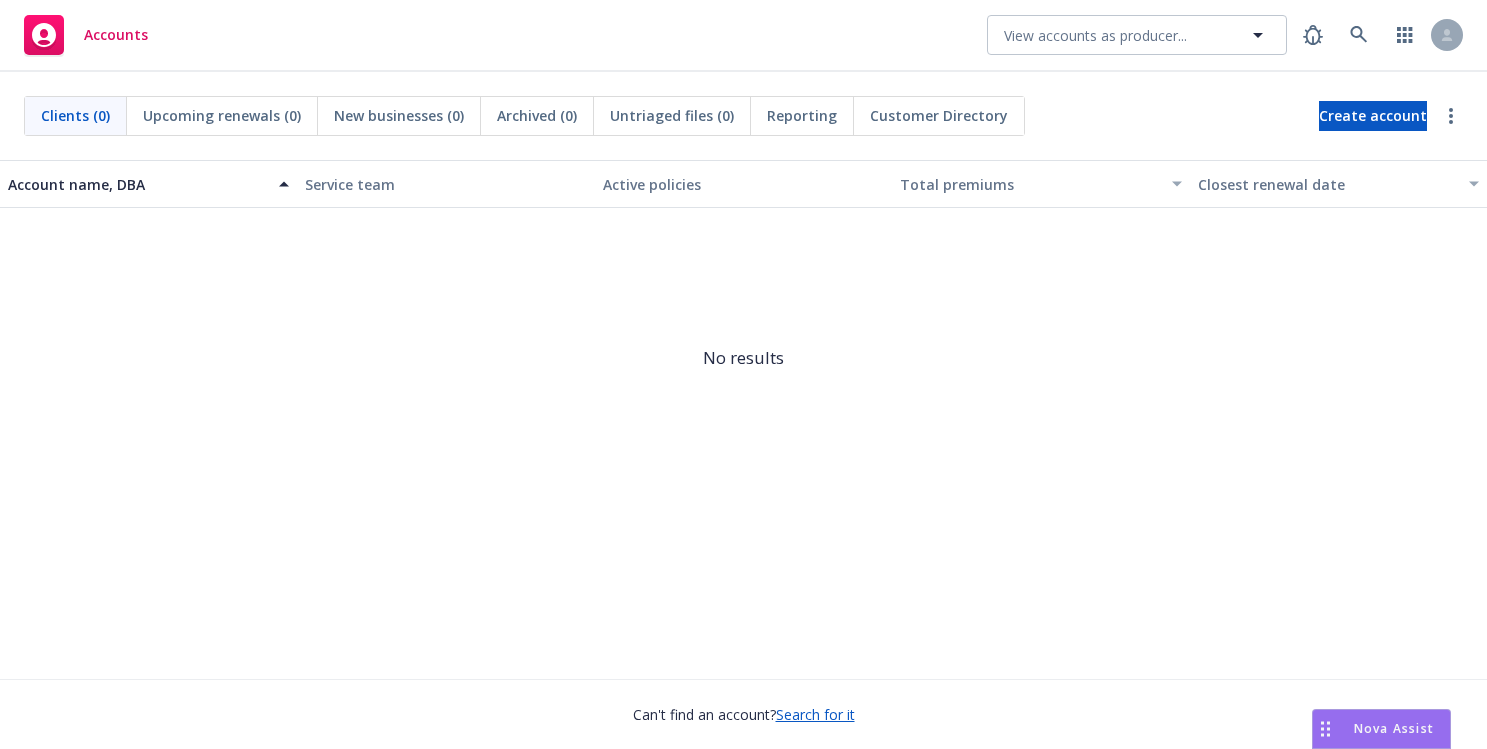 scroll, scrollTop: 0, scrollLeft: 0, axis: both 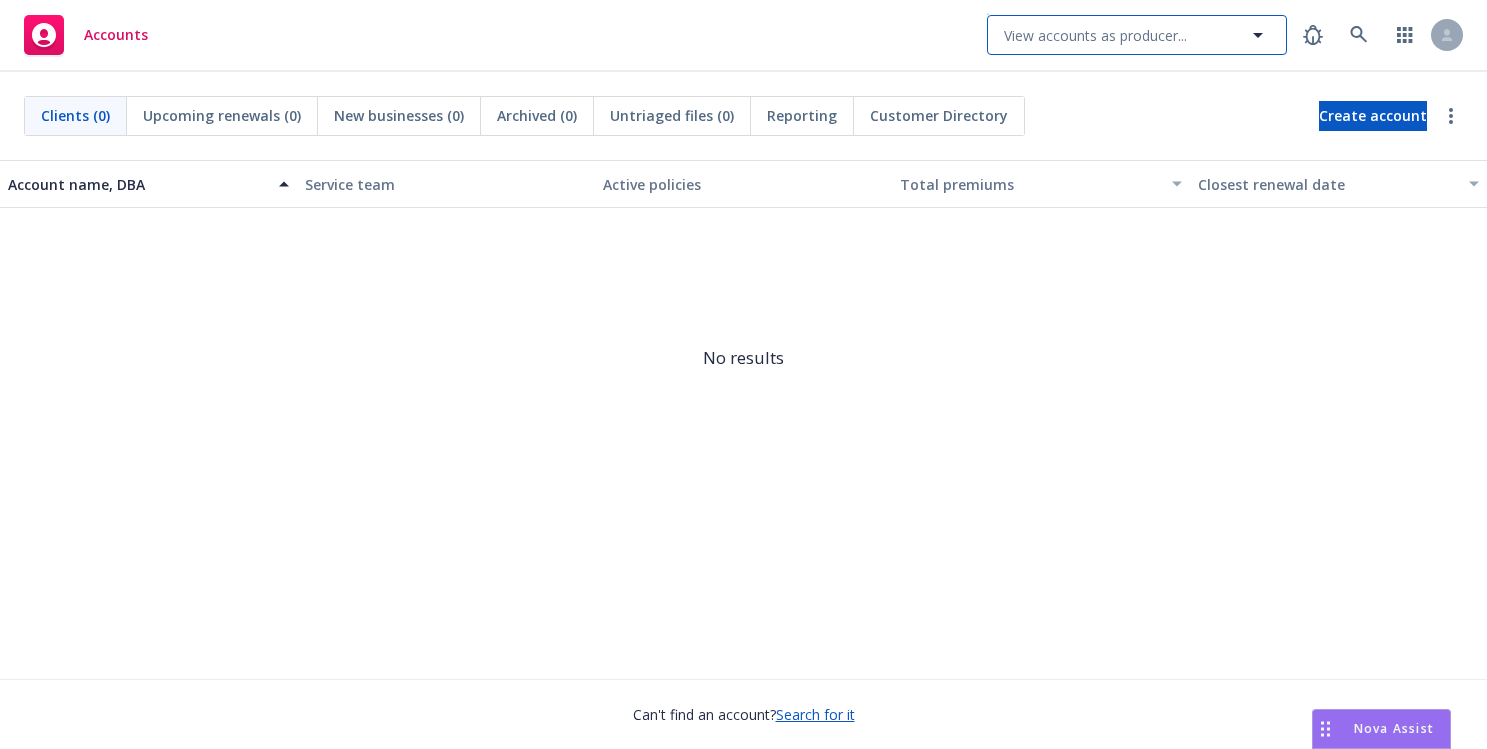 click on "View accounts as producer..." at bounding box center [1095, 35] 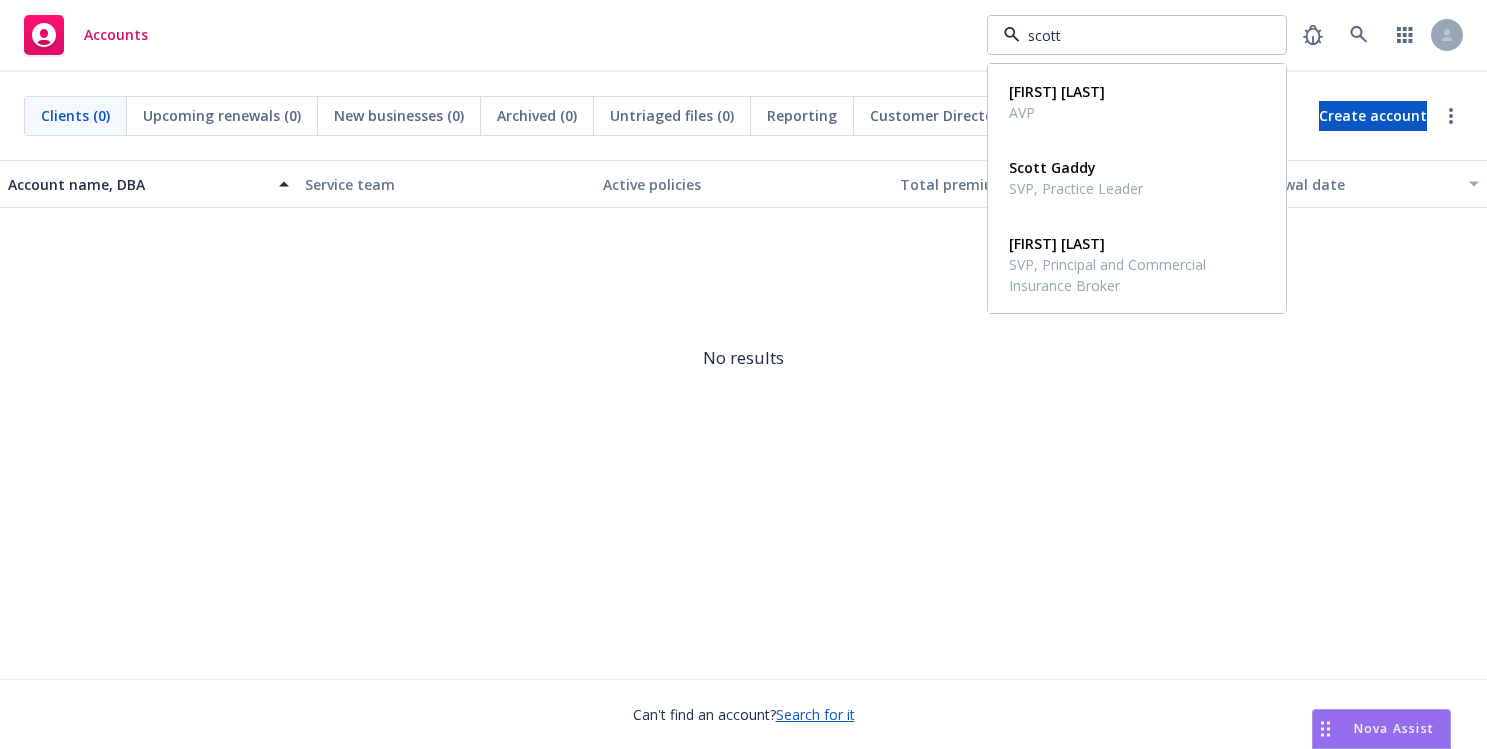 type on "scott" 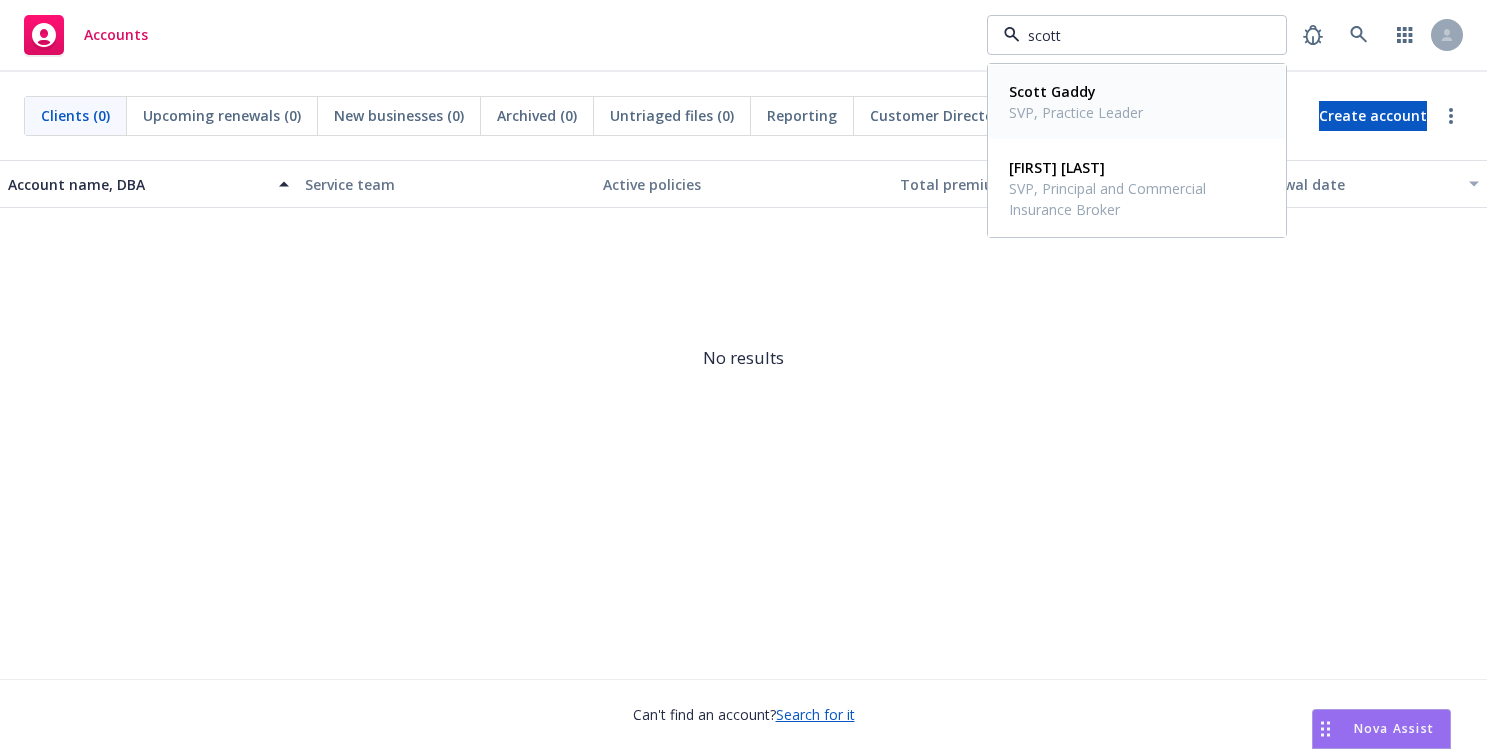 click on "Scott Gaddy" at bounding box center (1076, 91) 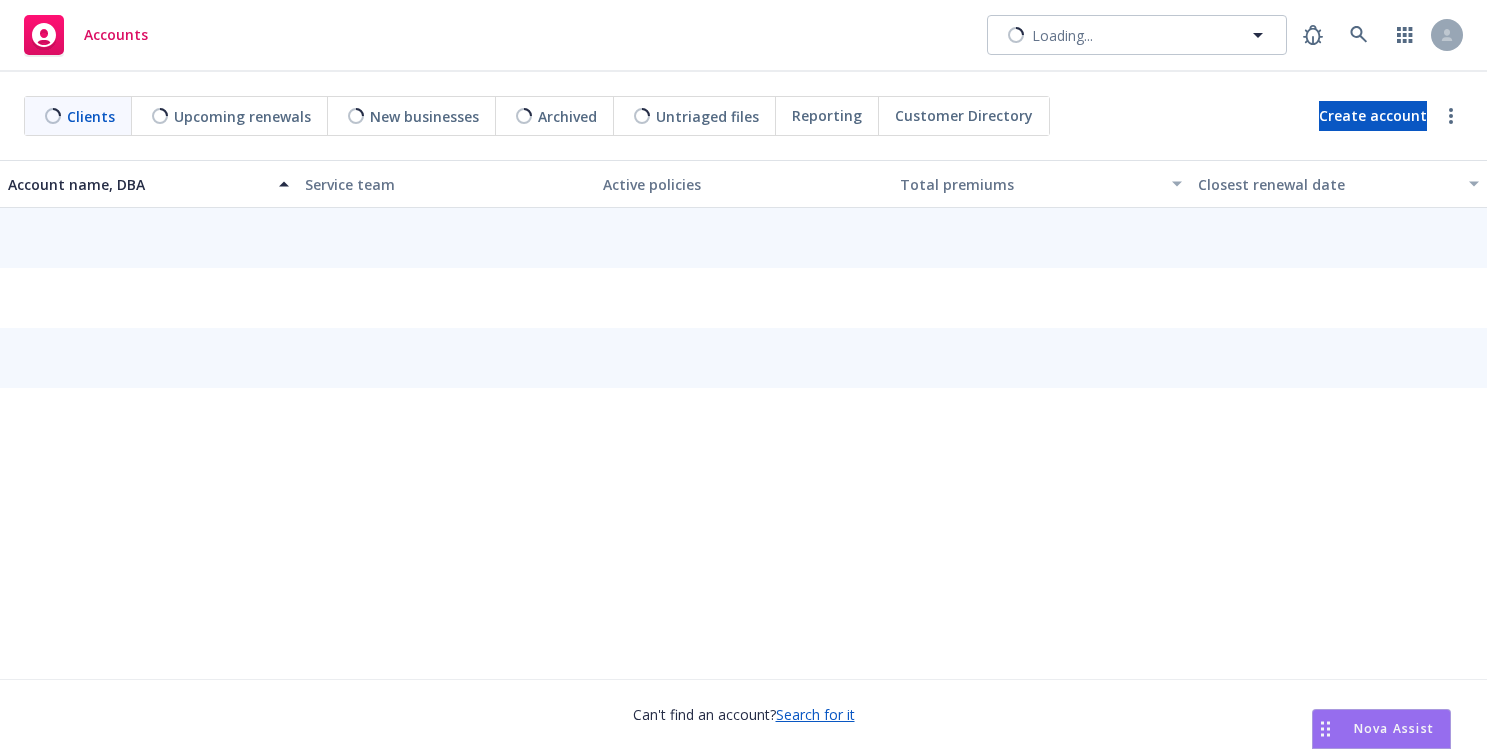 scroll, scrollTop: 0, scrollLeft: 0, axis: both 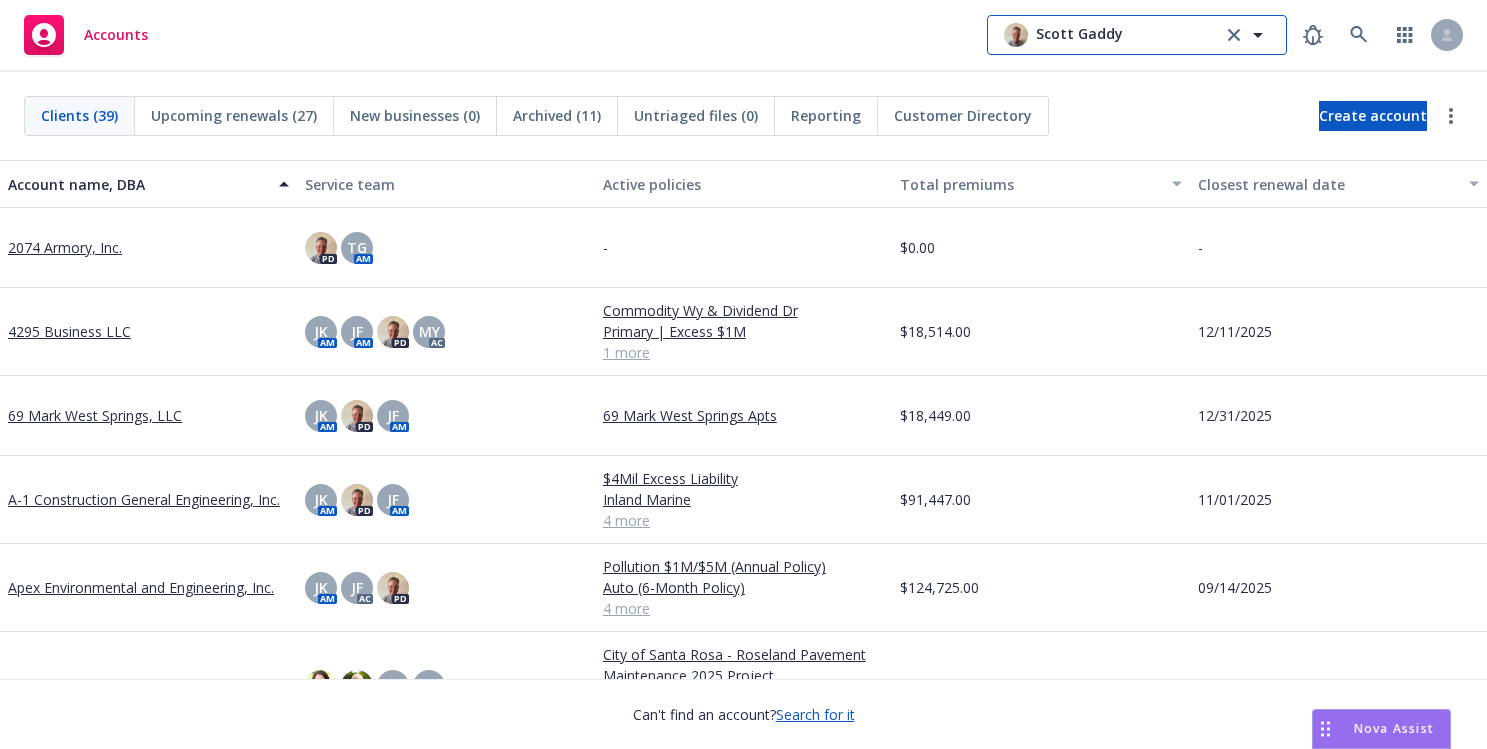 click 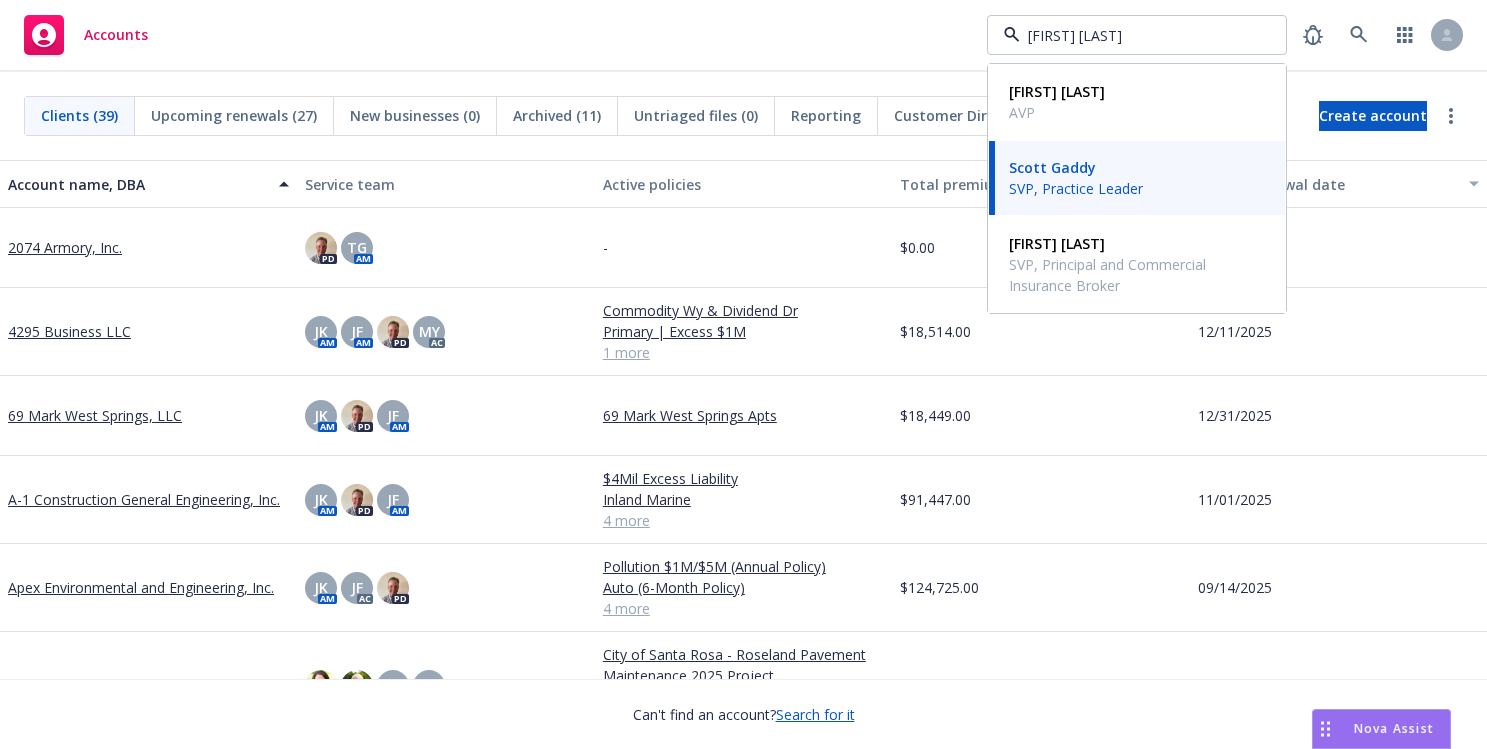 type on "[FIRST] [LAST]" 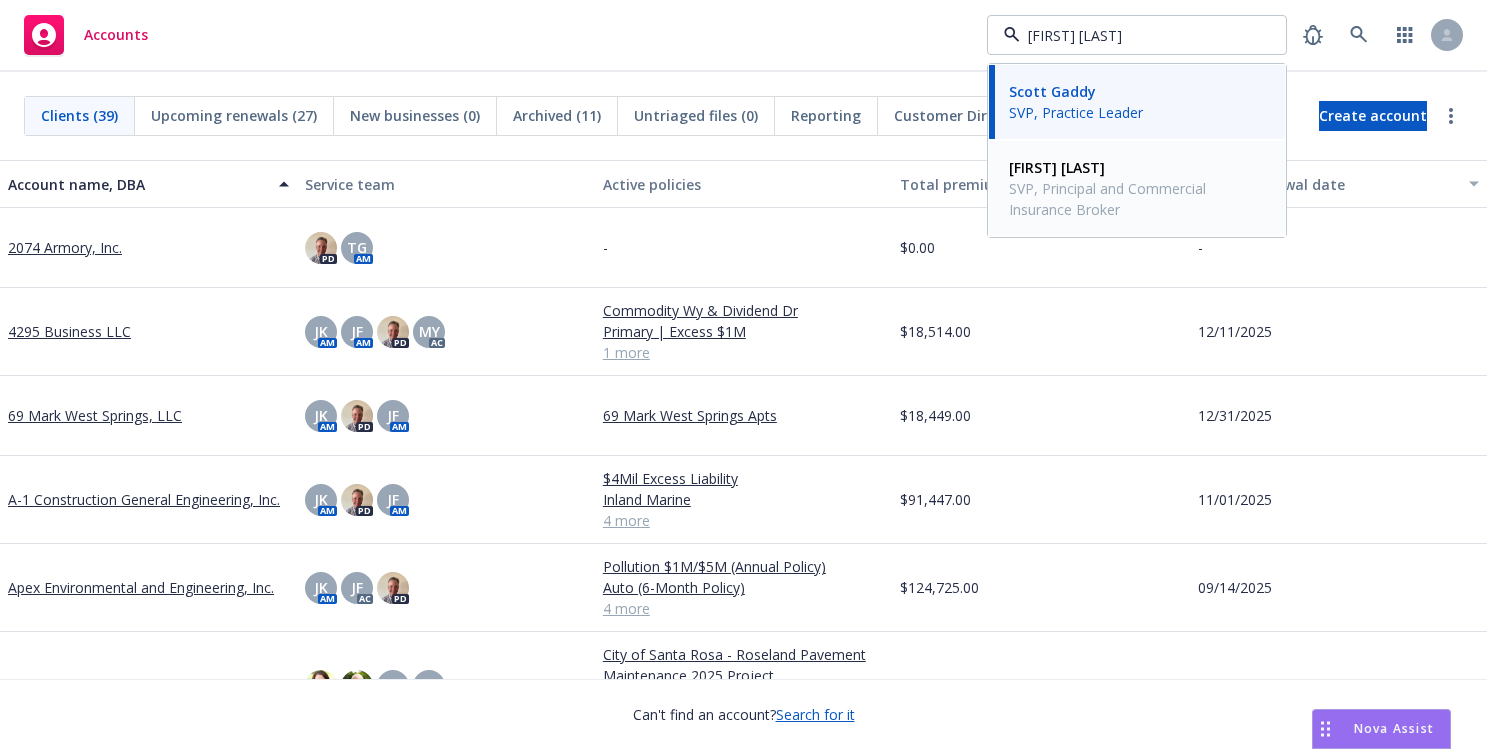 click on "Scott Gault" at bounding box center [1135, 167] 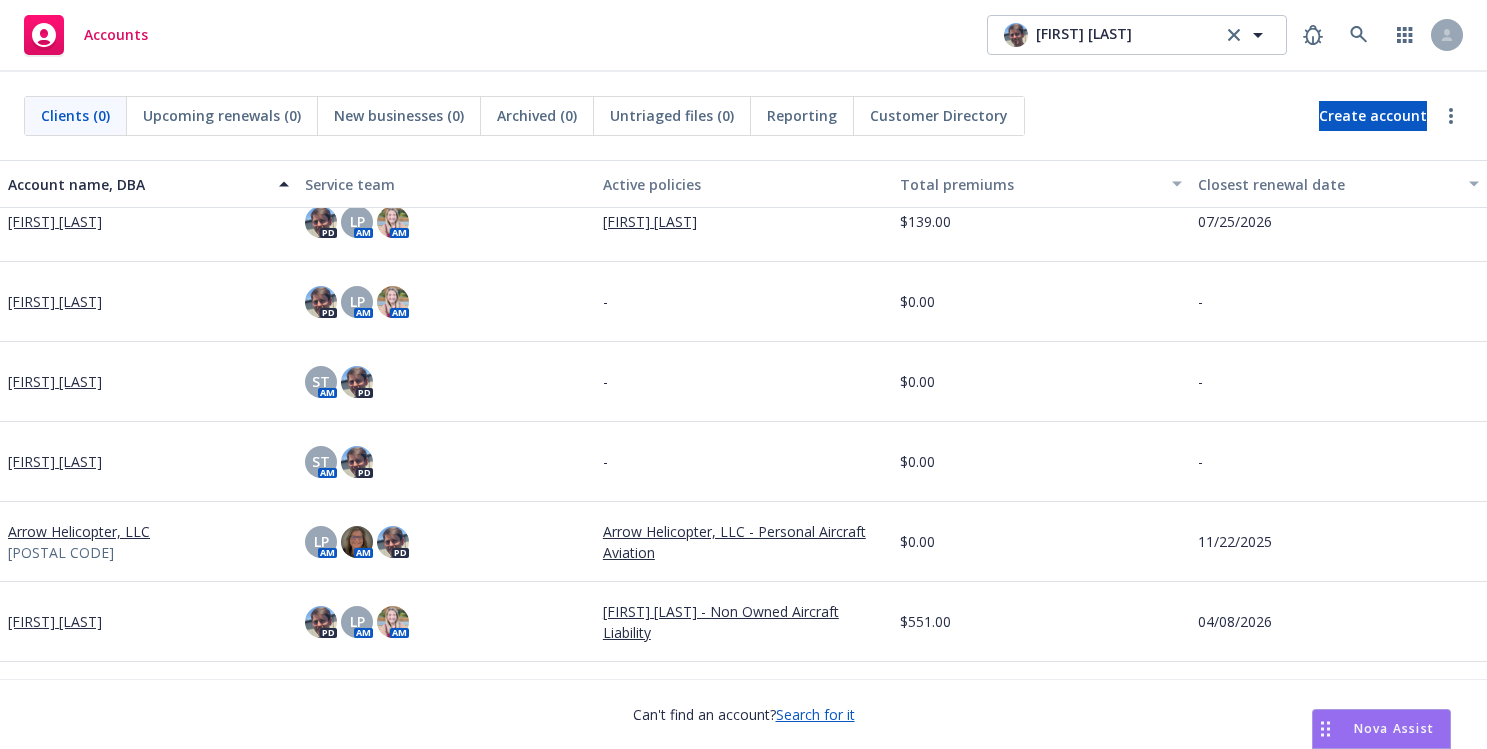 scroll, scrollTop: 19138, scrollLeft: 0, axis: vertical 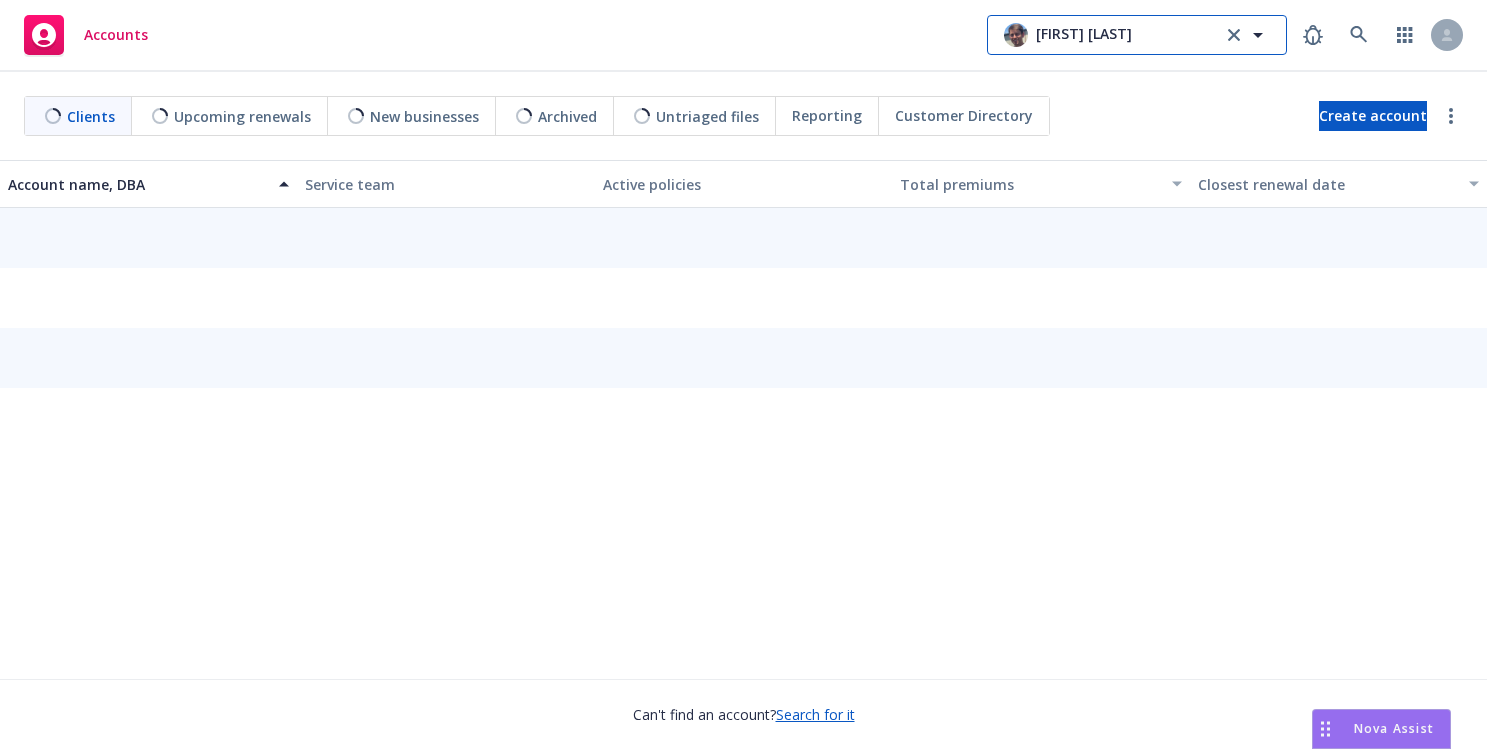click 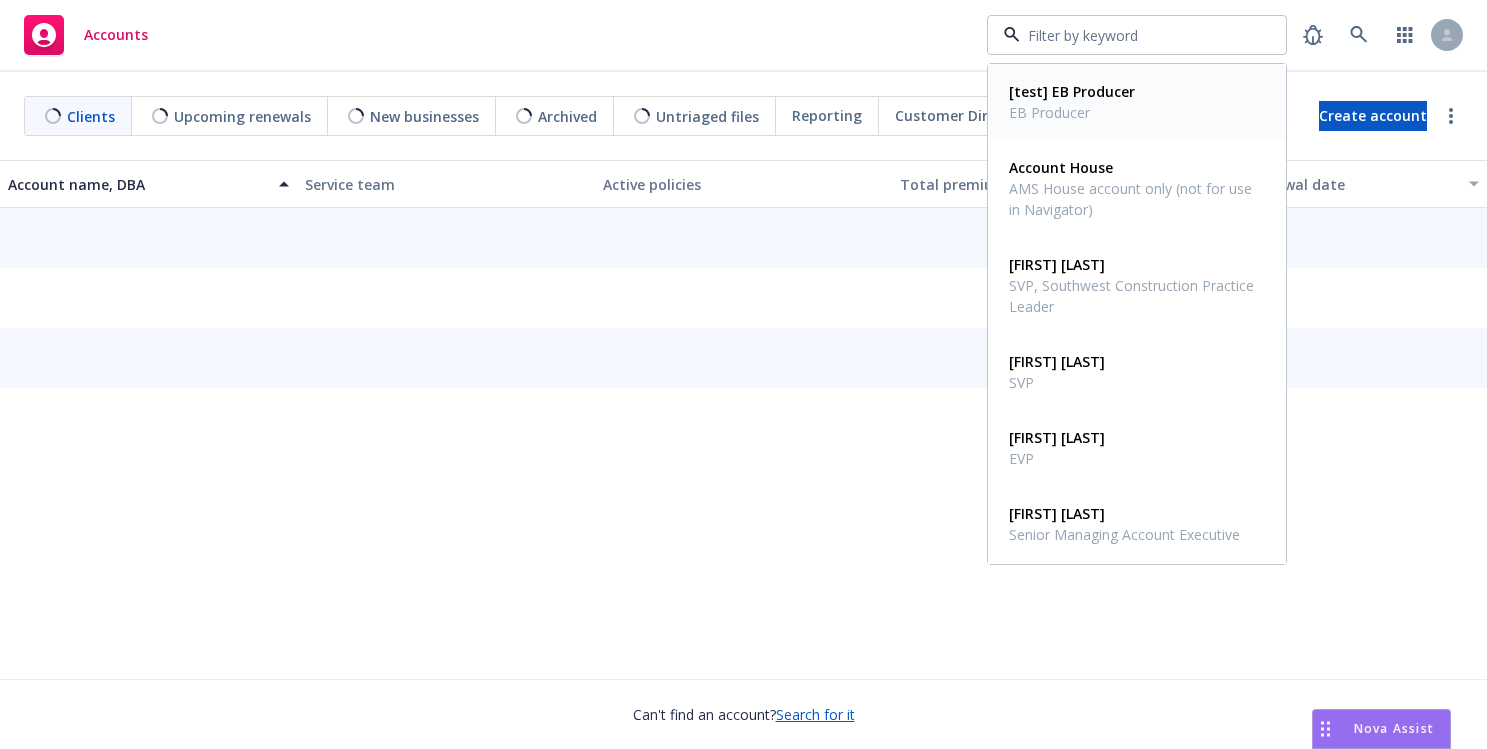 click at bounding box center (1137, 35) 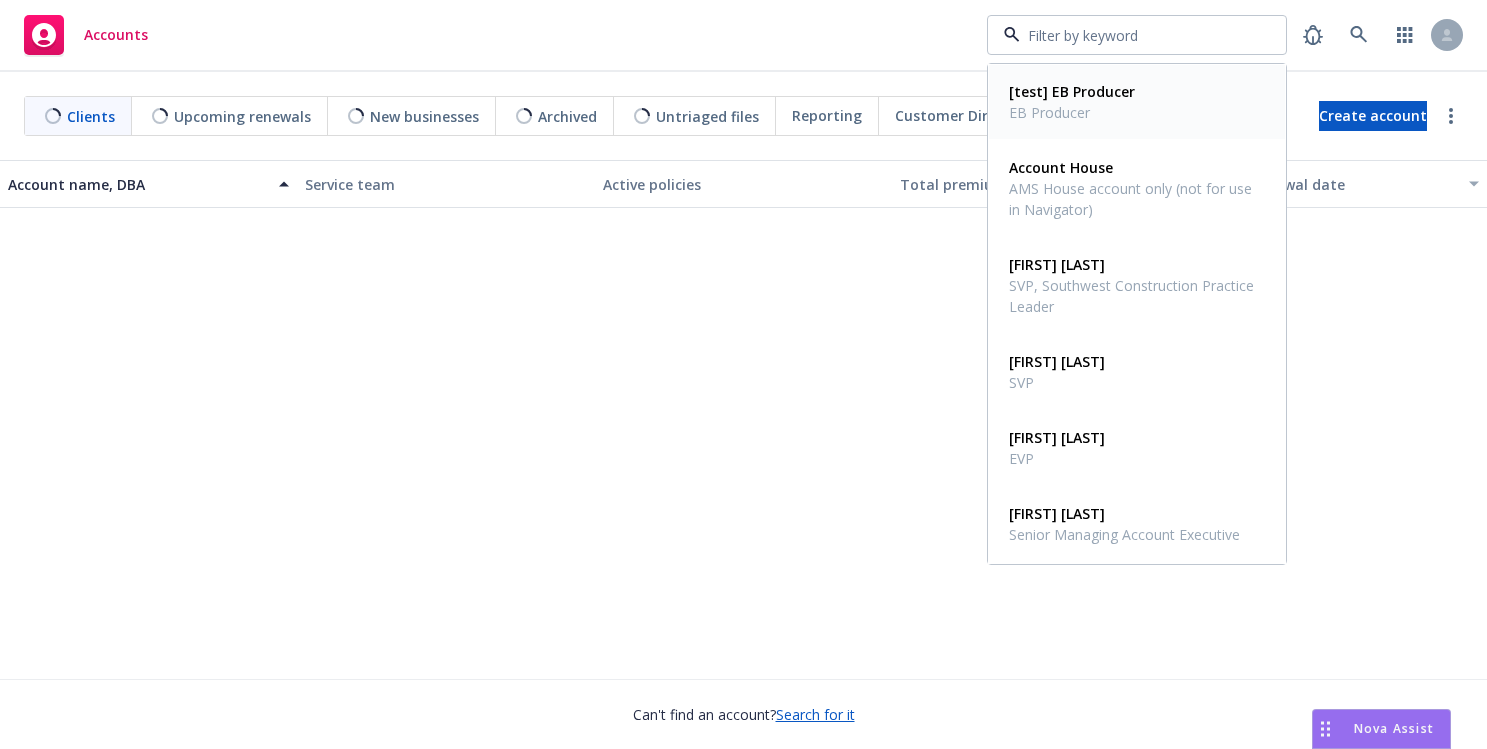click at bounding box center [1133, 35] 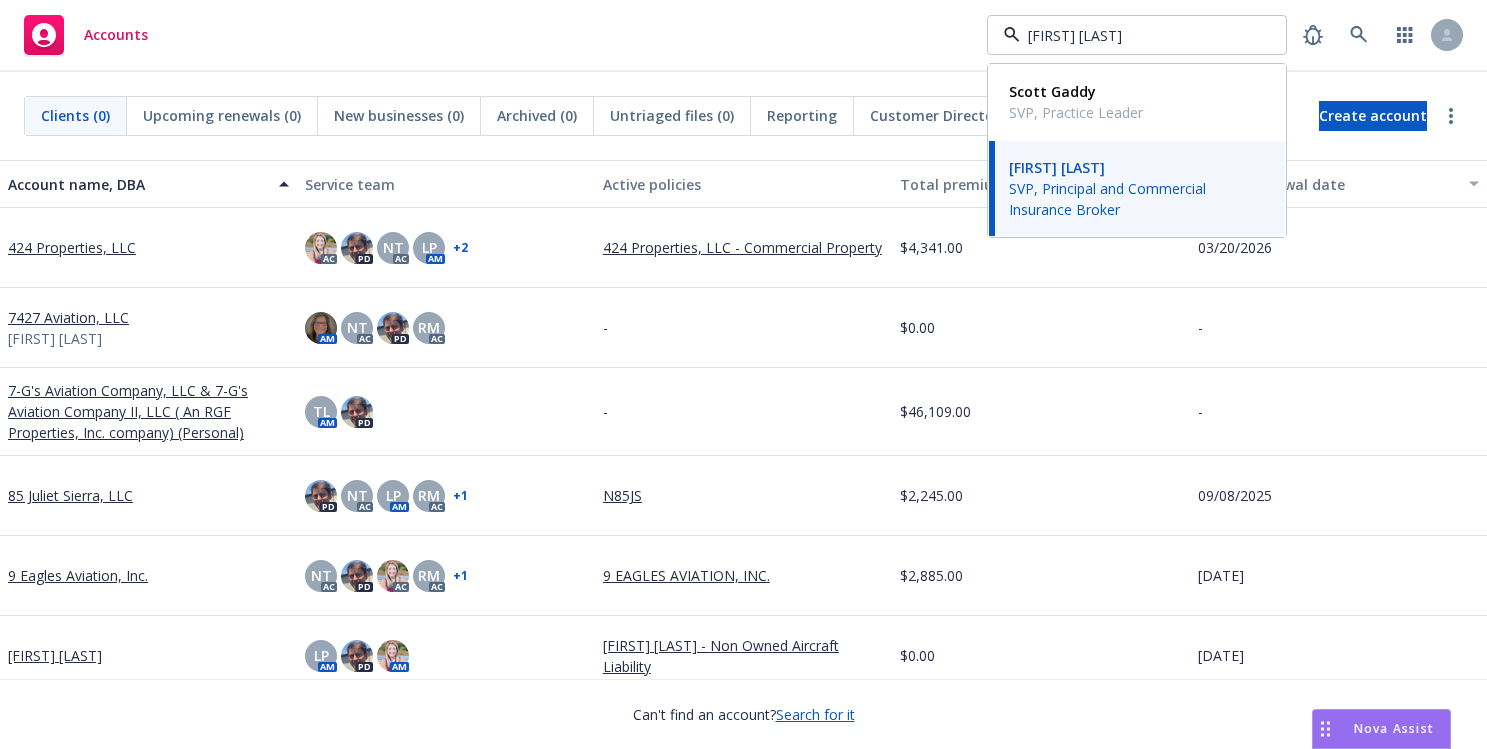 type on "scott gaul" 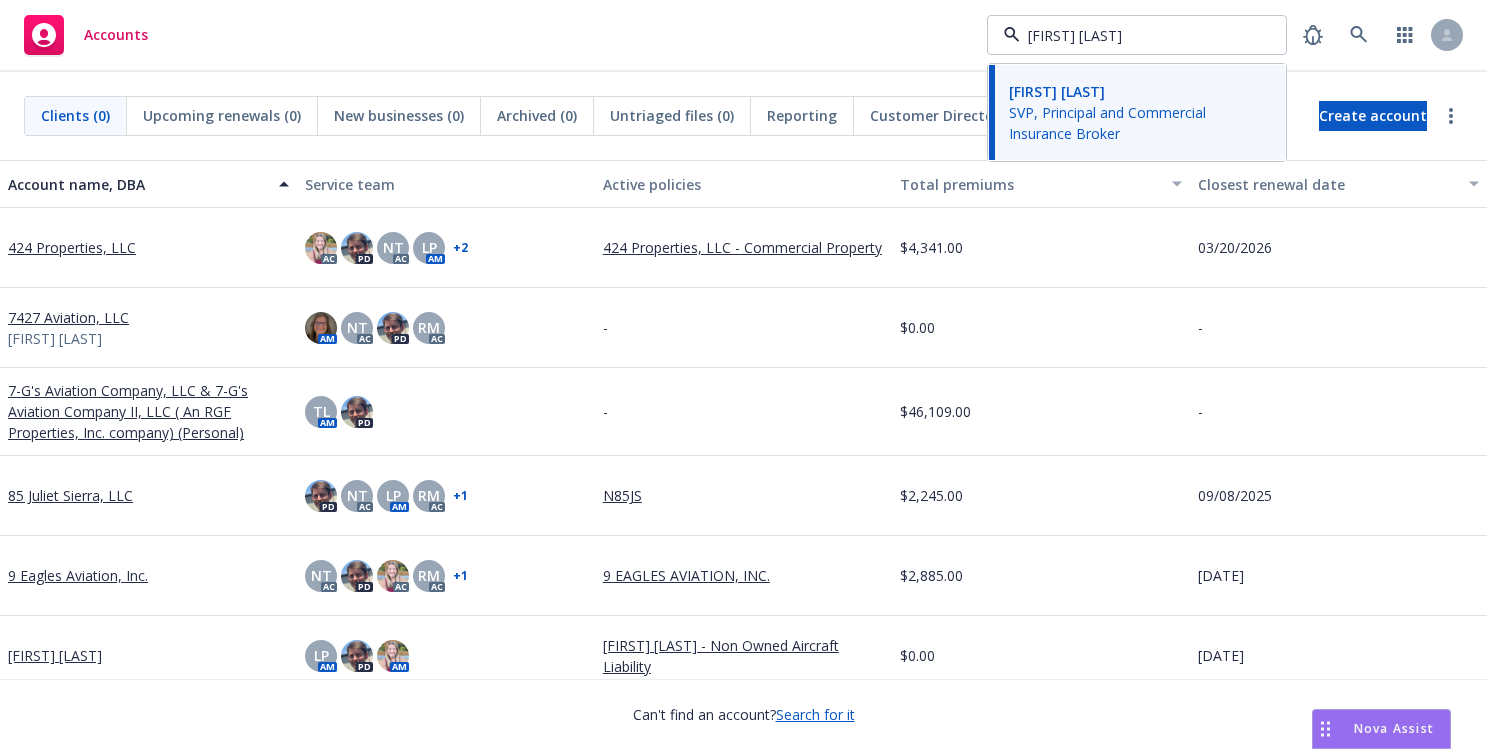 click on "[FIRST] [LAST]" at bounding box center (1057, 91) 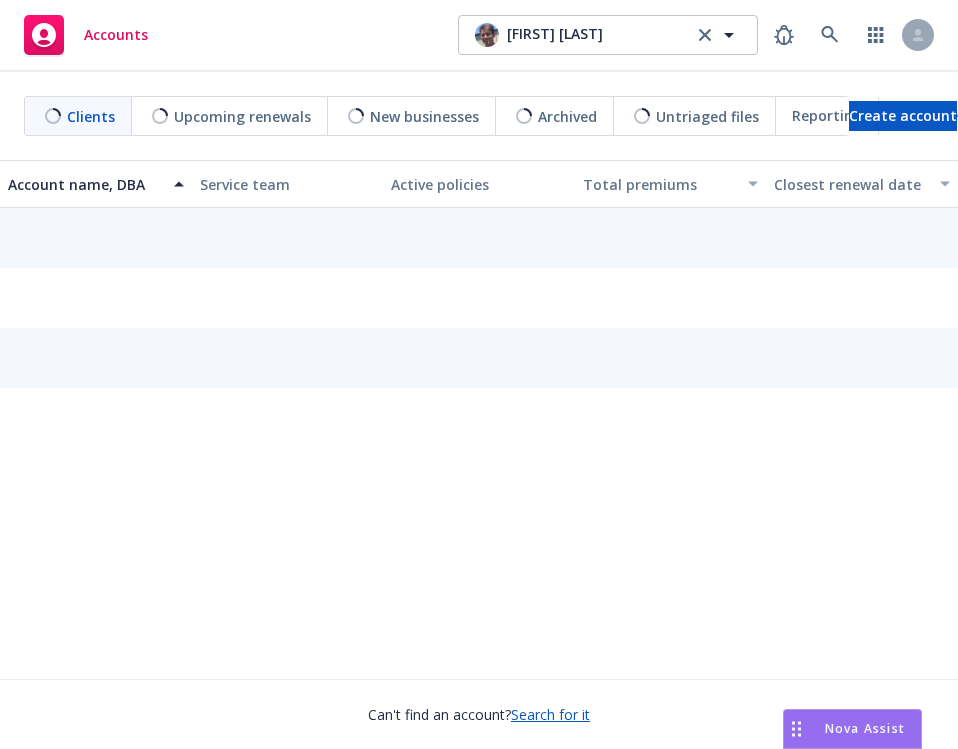 scroll, scrollTop: 0, scrollLeft: 0, axis: both 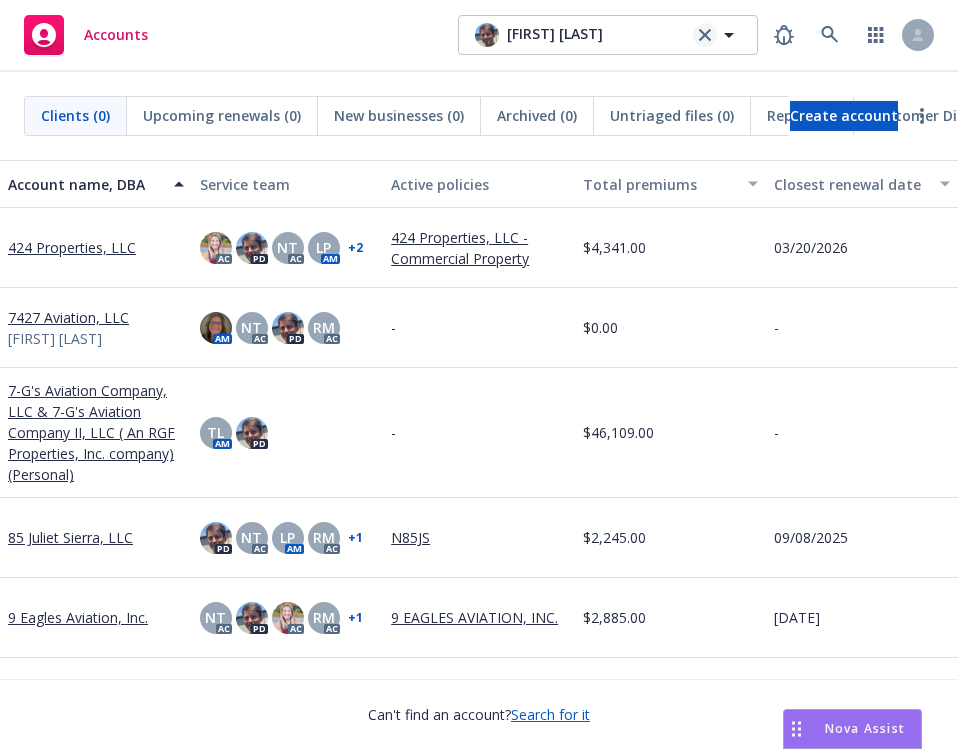 click 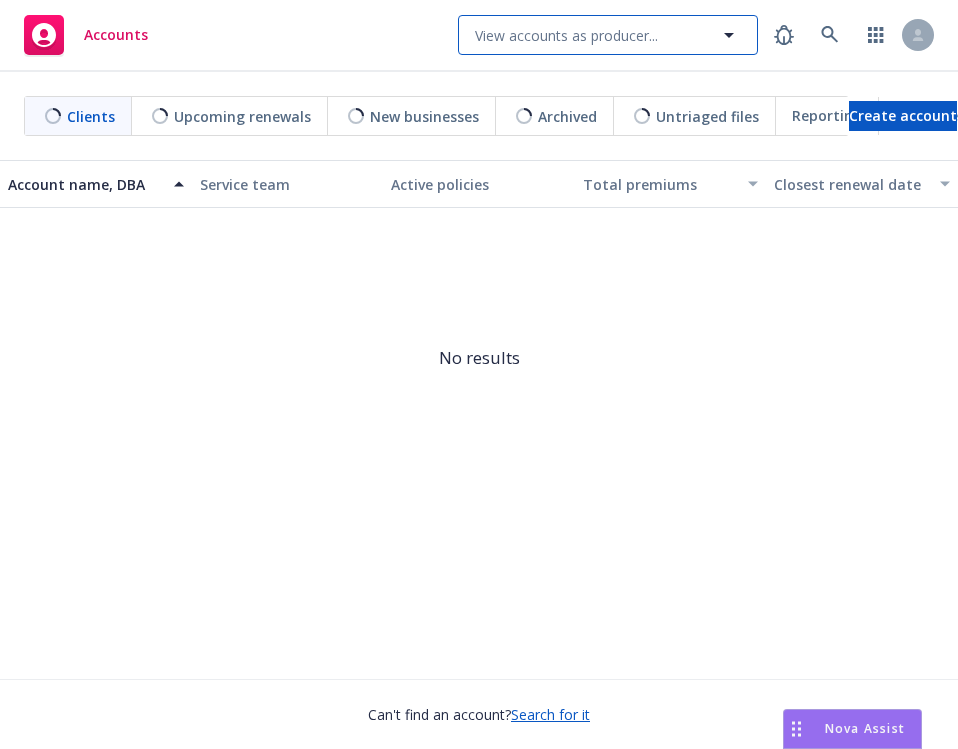 click on "View accounts as producer..." at bounding box center [608, 35] 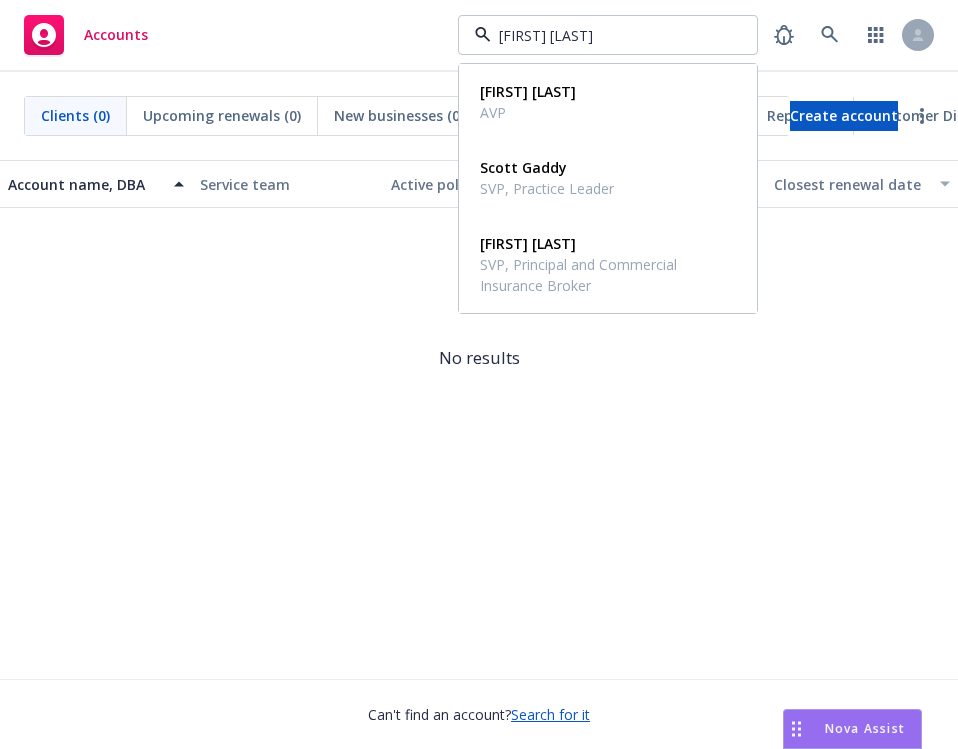 type on "[FIRST] [LAST]" 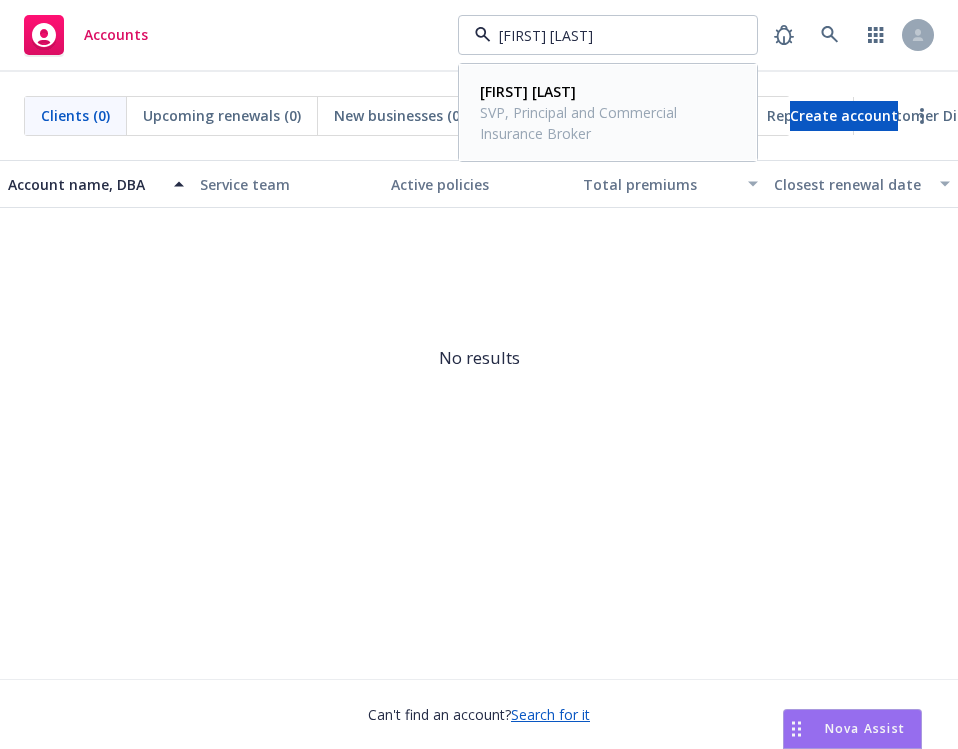 click on "[FIRST] [LAST]" at bounding box center (606, 91) 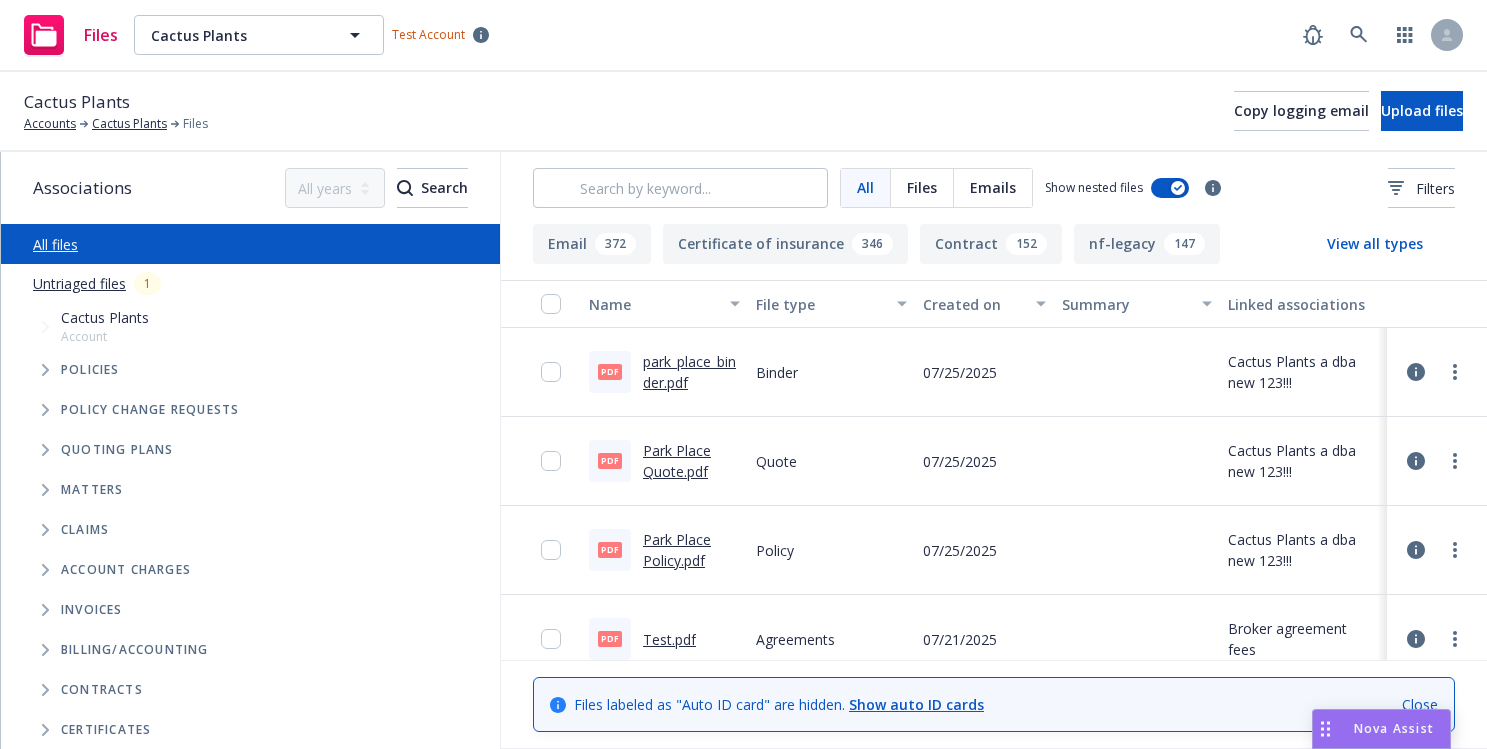 scroll, scrollTop: 0, scrollLeft: 0, axis: both 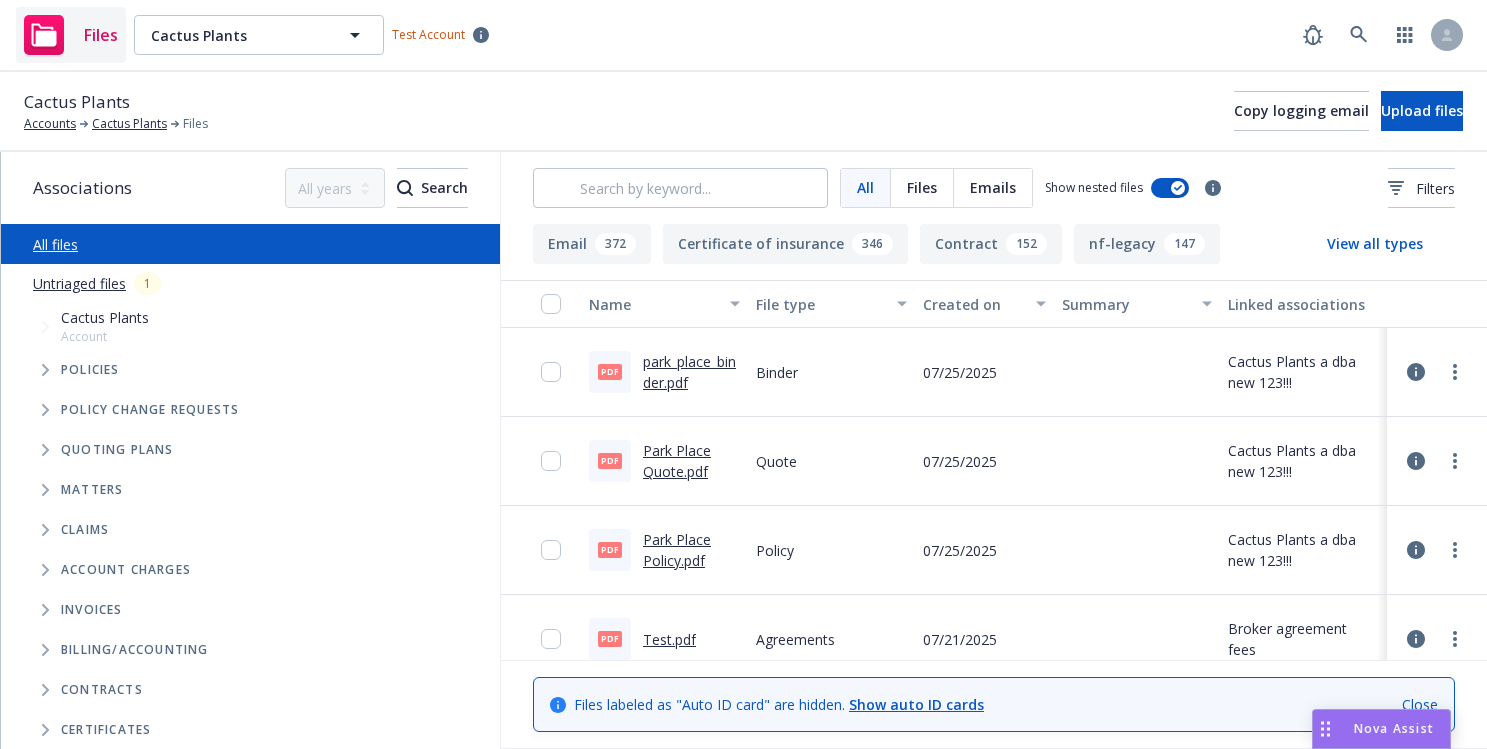 click on "Files" at bounding box center (101, 35) 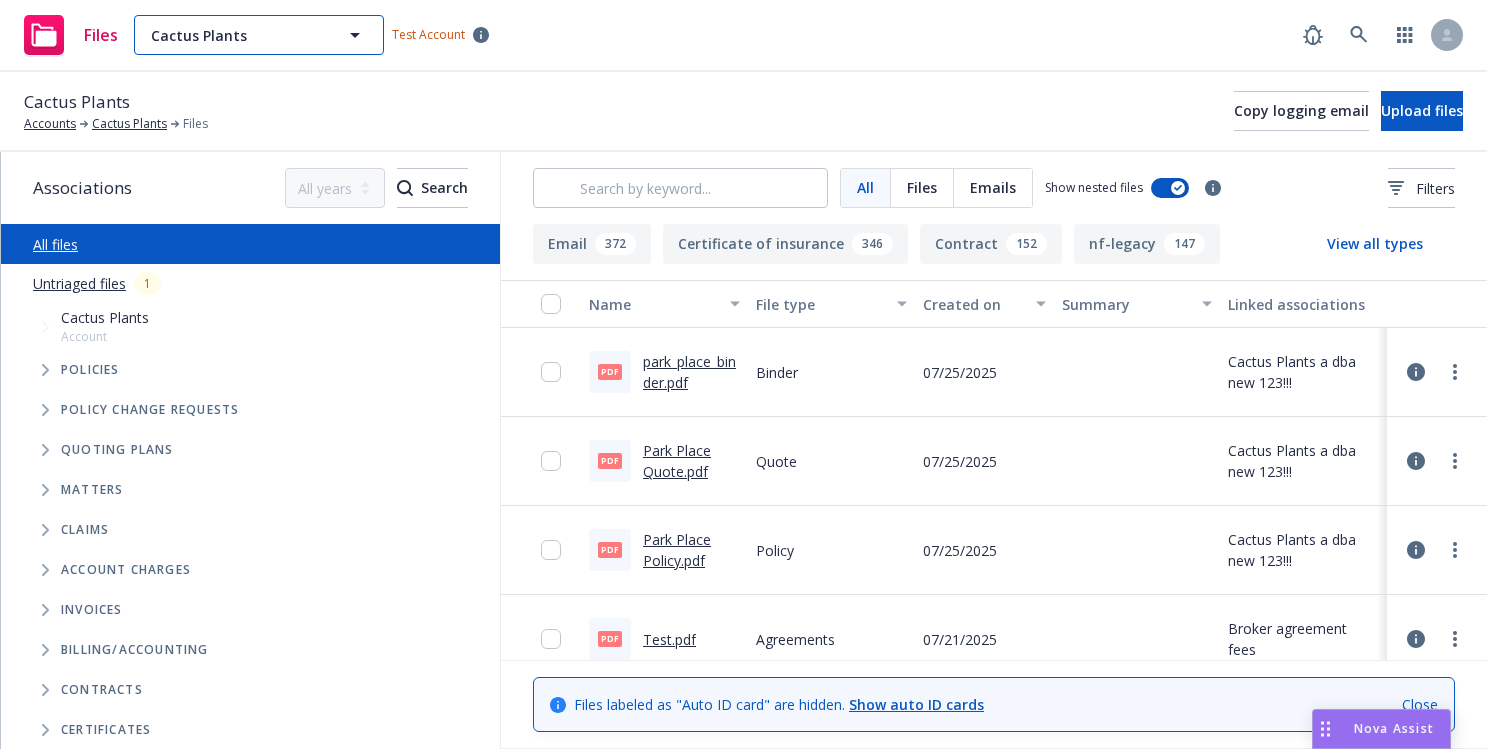 click on "Cactus Plants" at bounding box center [259, 35] 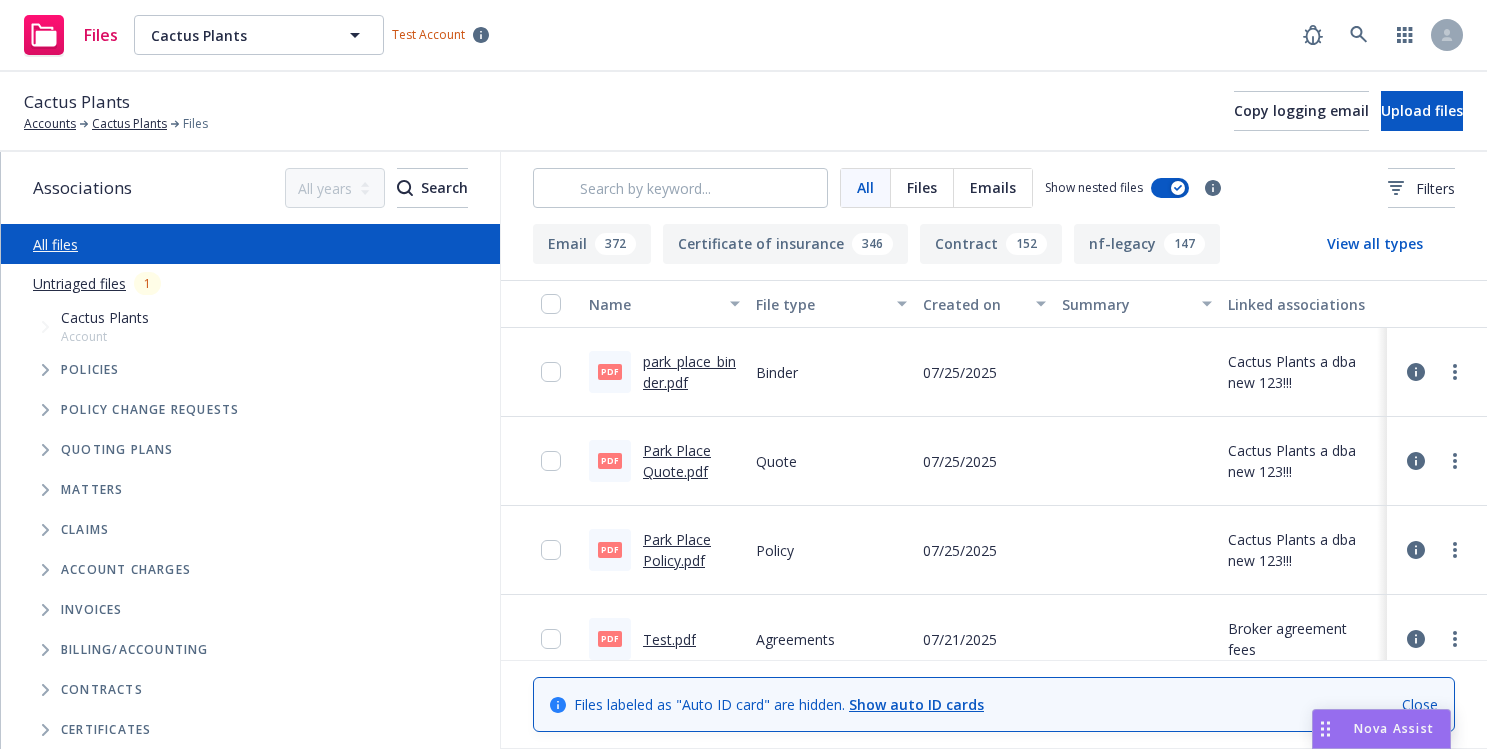 type 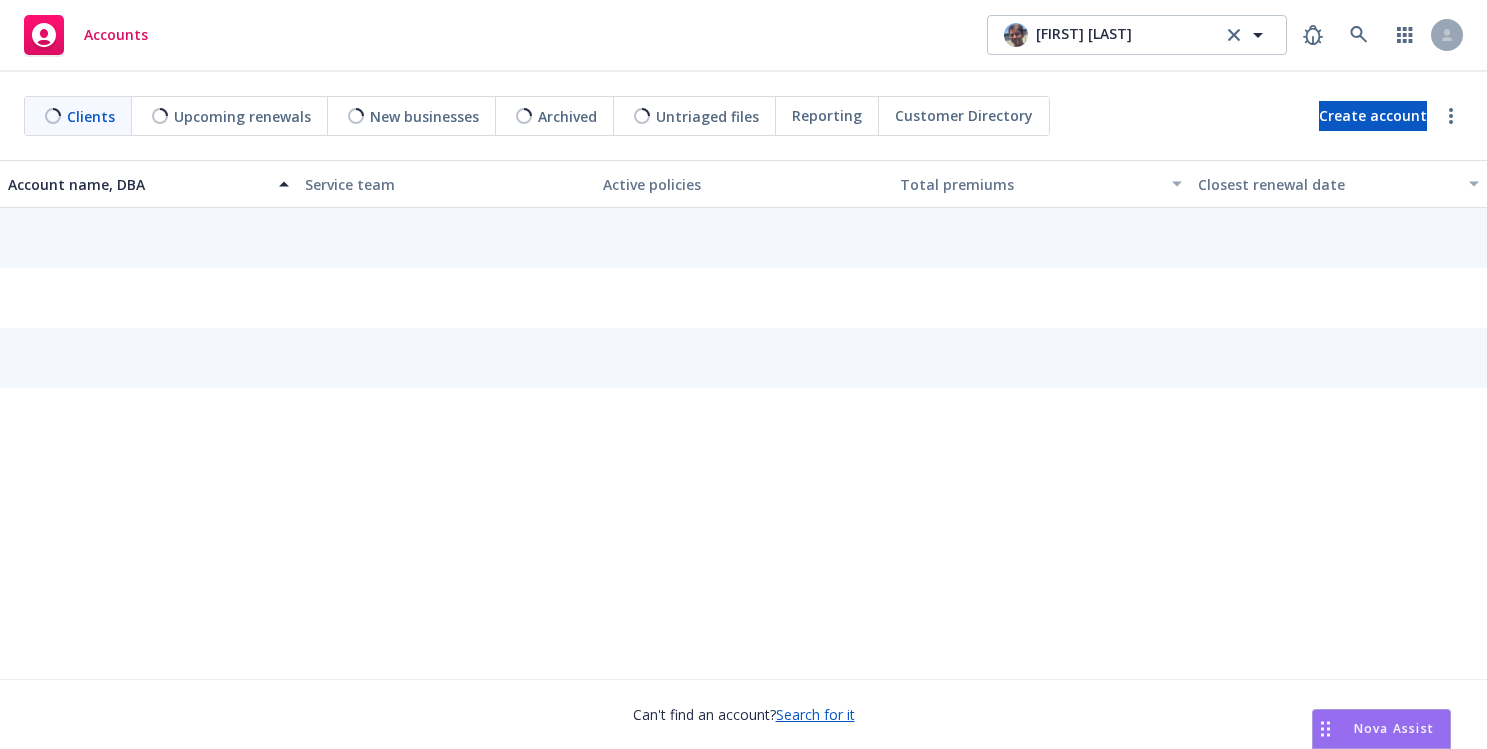 scroll, scrollTop: 0, scrollLeft: 0, axis: both 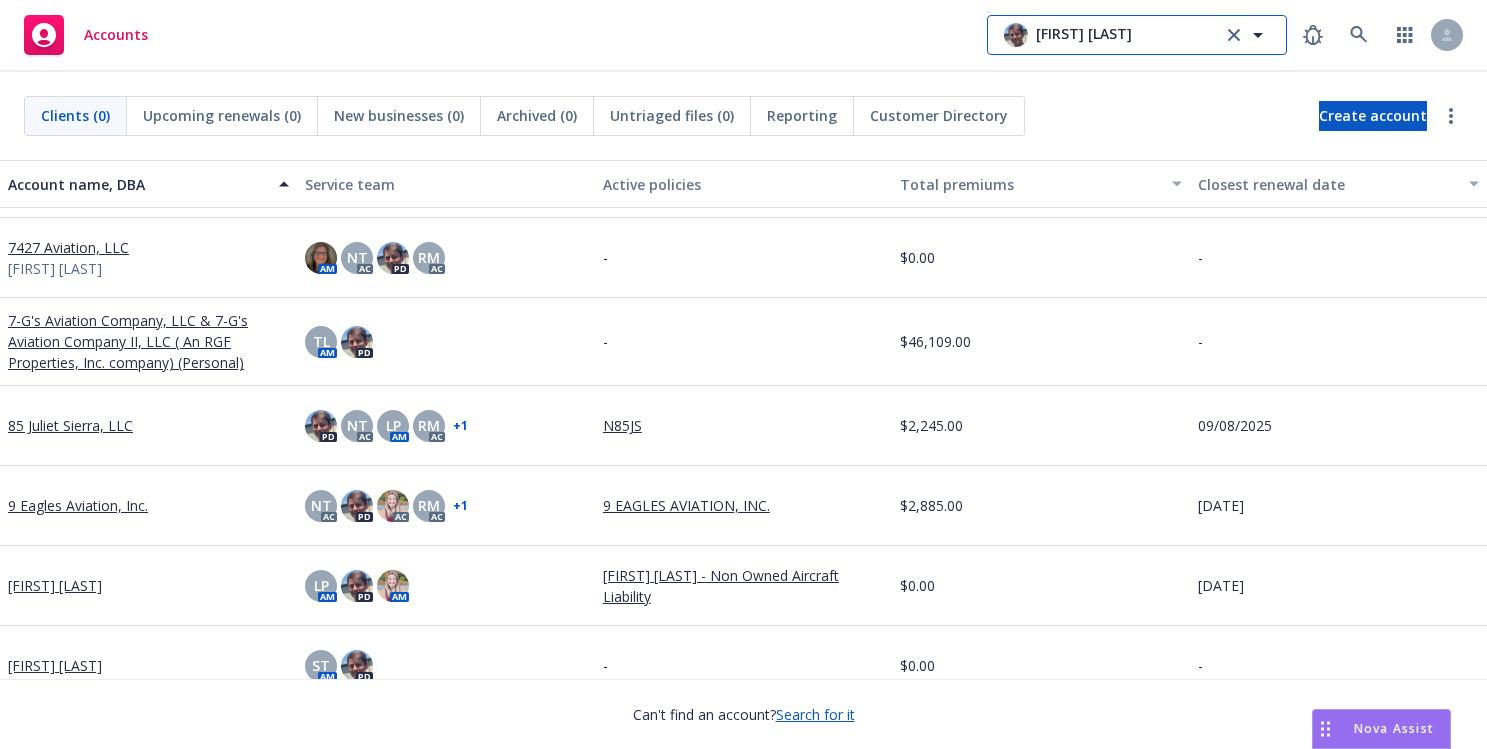 click on "[FIRST] [LAST]" at bounding box center (1137, 35) 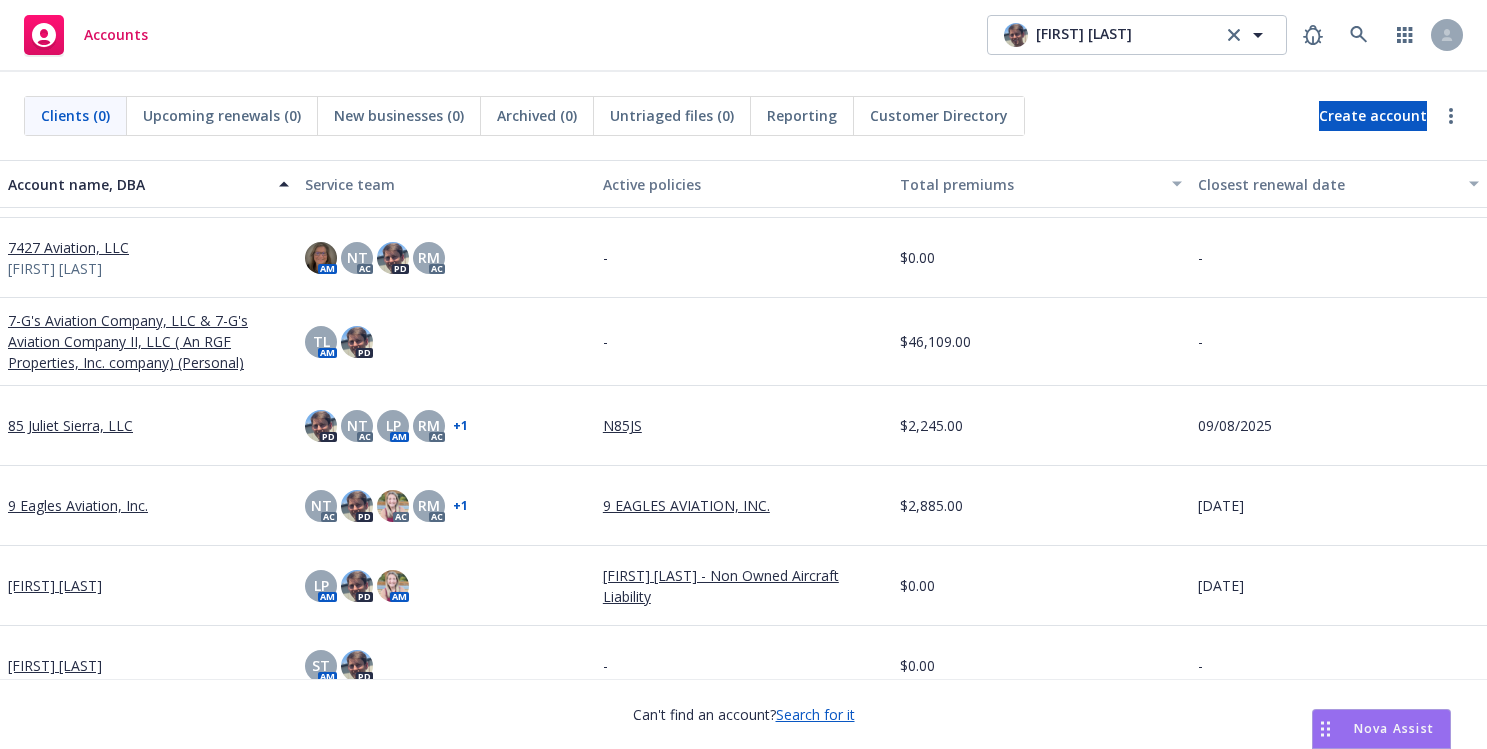 type 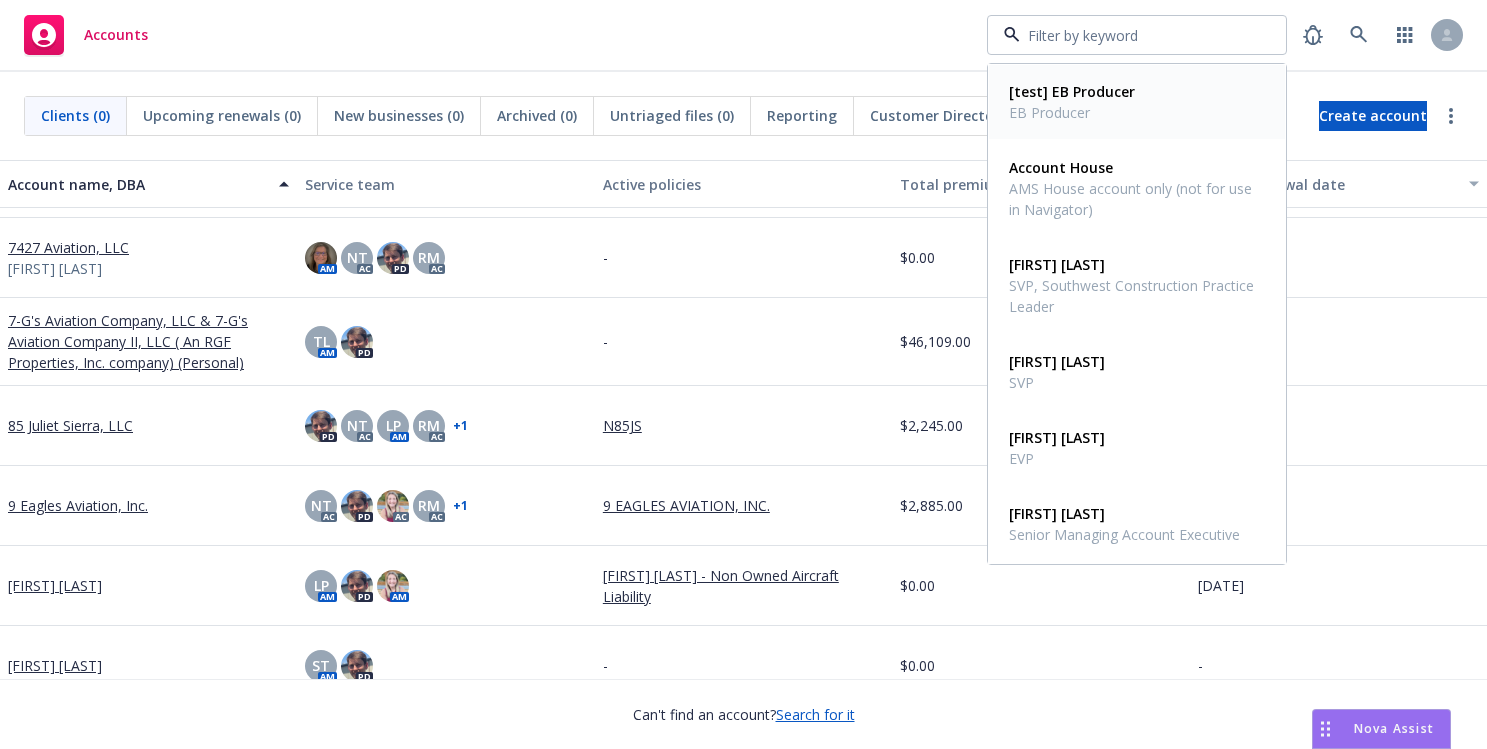 click on "[test] EB Producer EB Producer" at bounding box center [1137, 102] 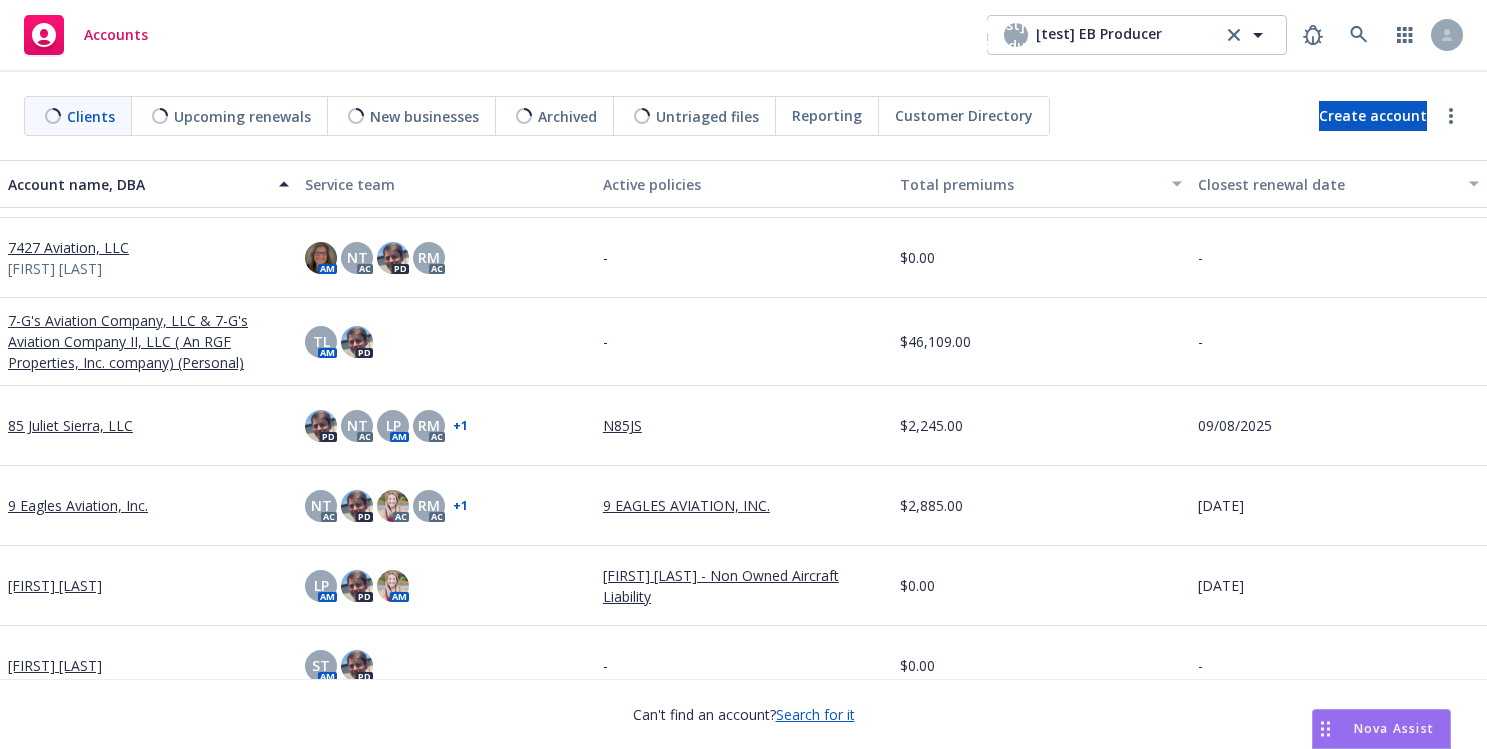 scroll, scrollTop: 0, scrollLeft: 0, axis: both 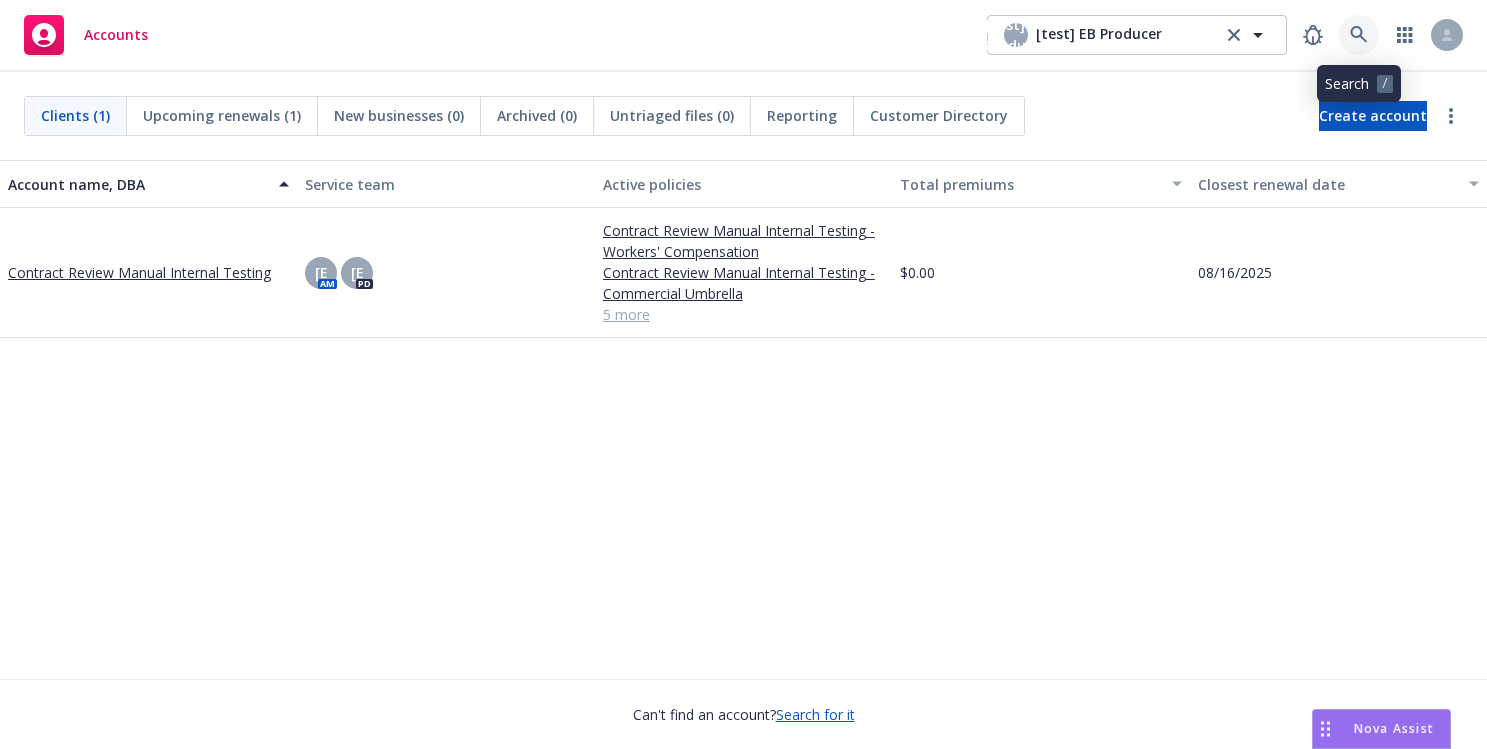 click at bounding box center [1359, 35] 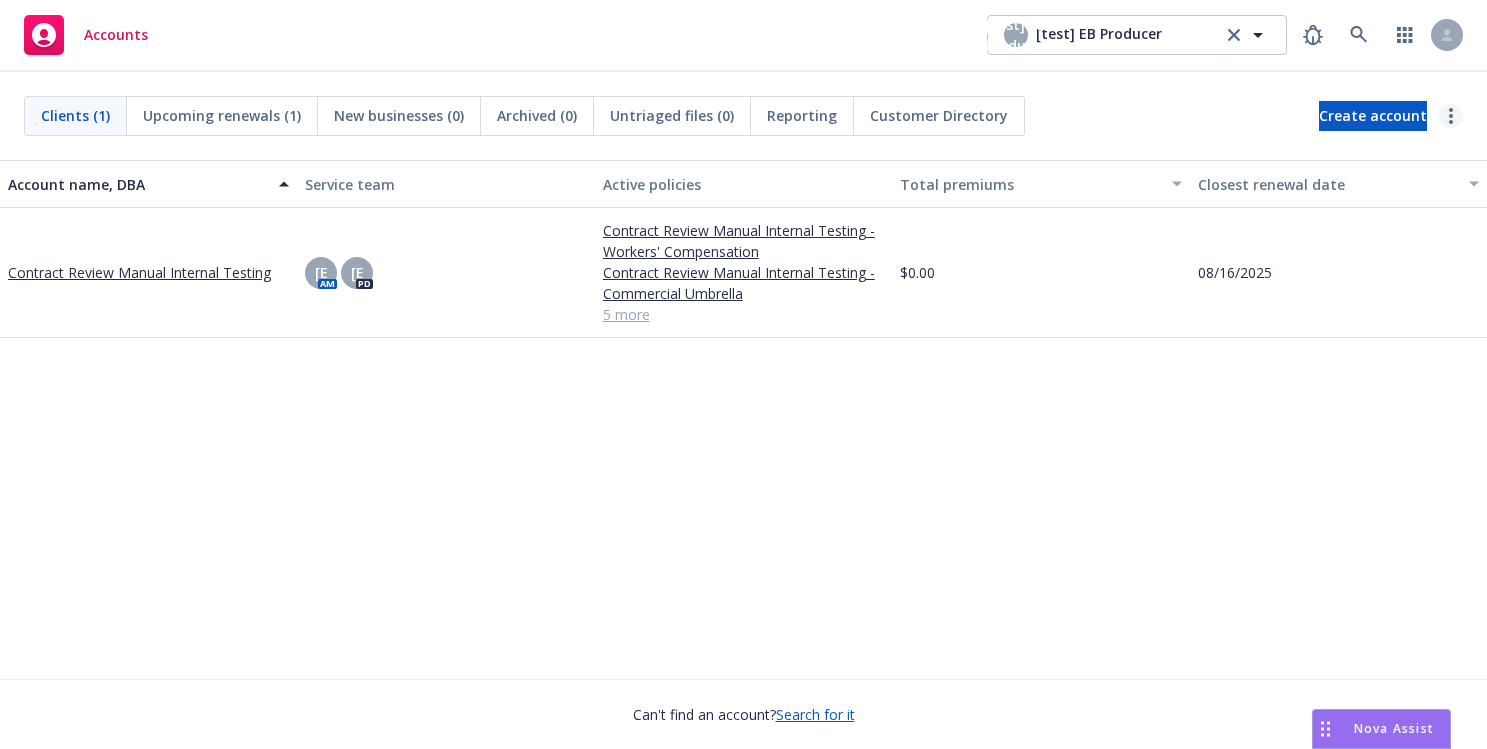 click at bounding box center [1451, 116] 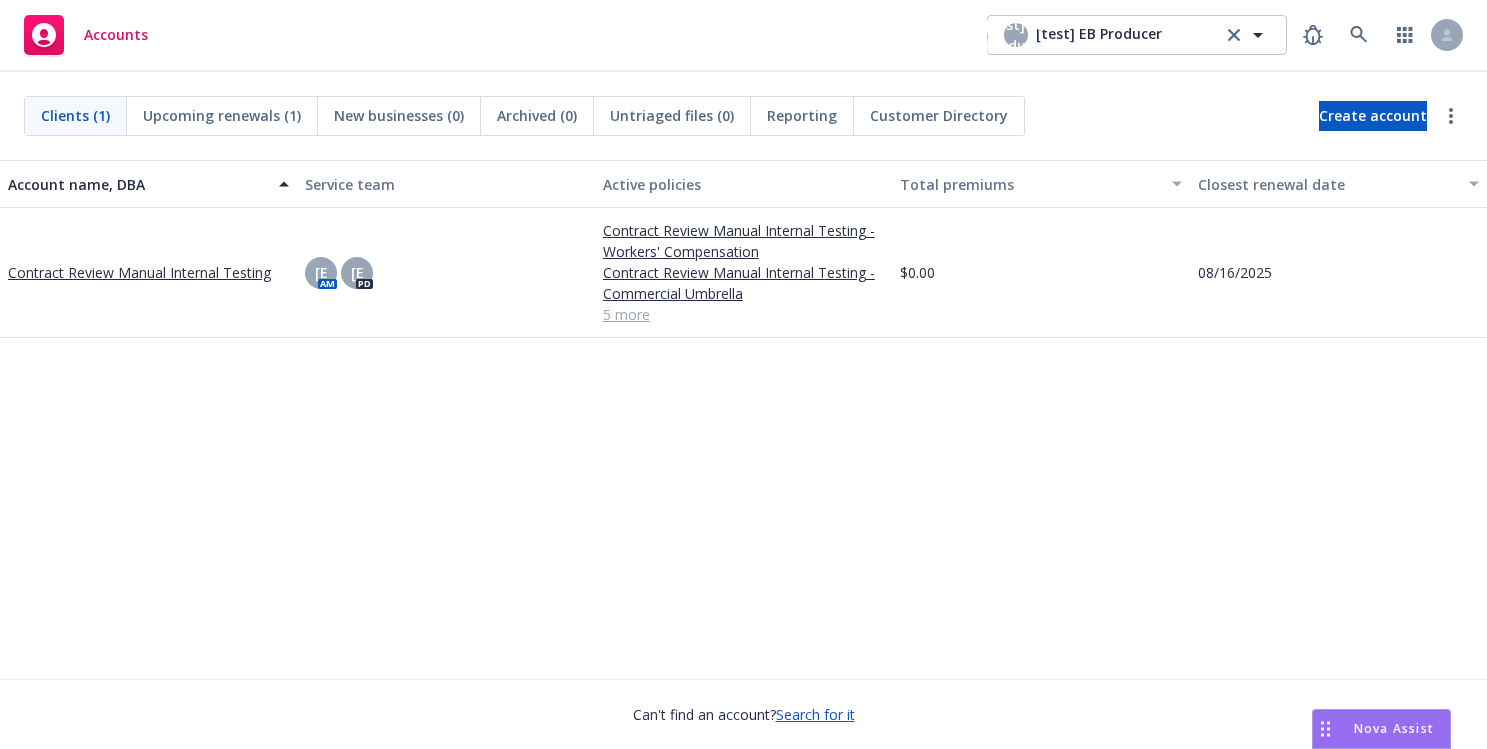 click on "[DATE]" at bounding box center (743, 419) 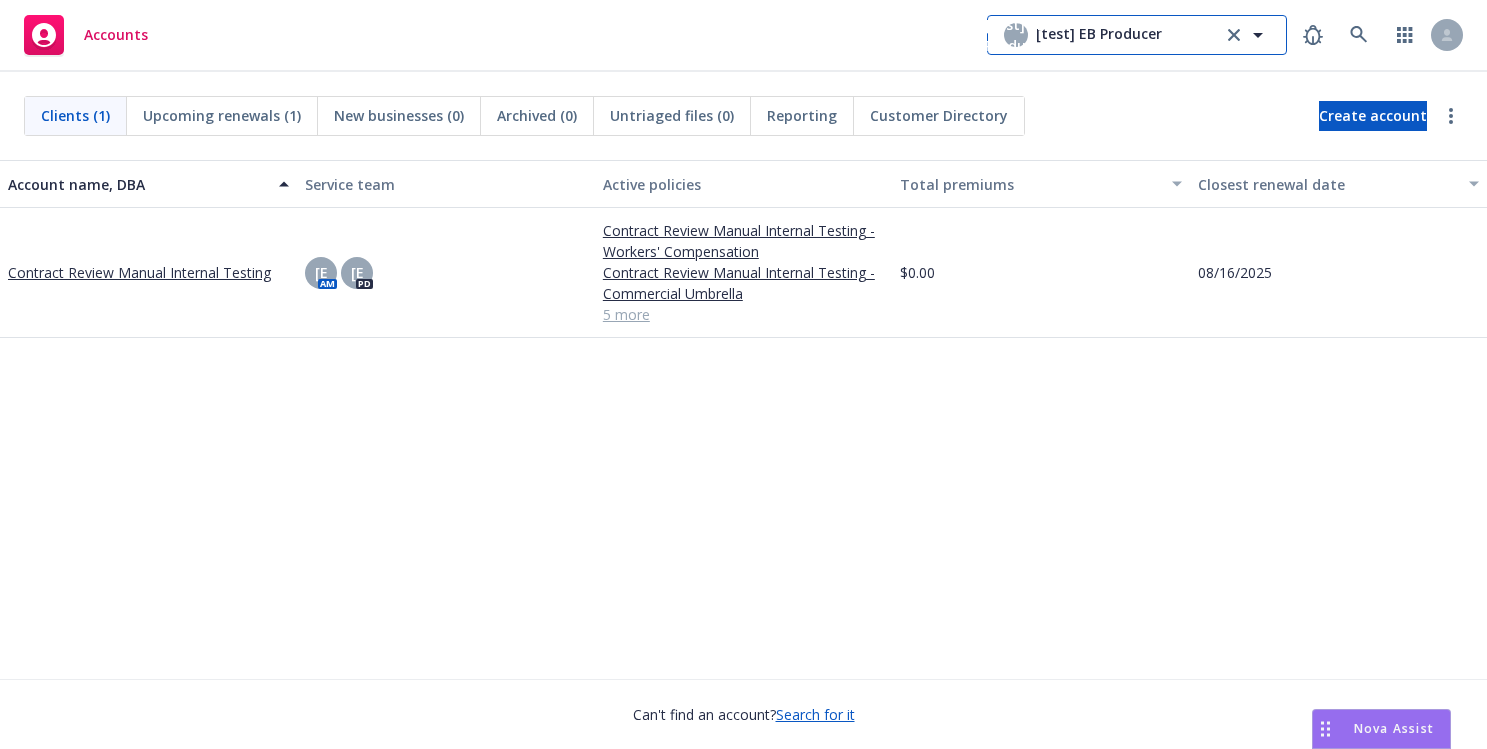 click on "[test] EB Producer [test] EB Producer" at bounding box center [1137, 35] 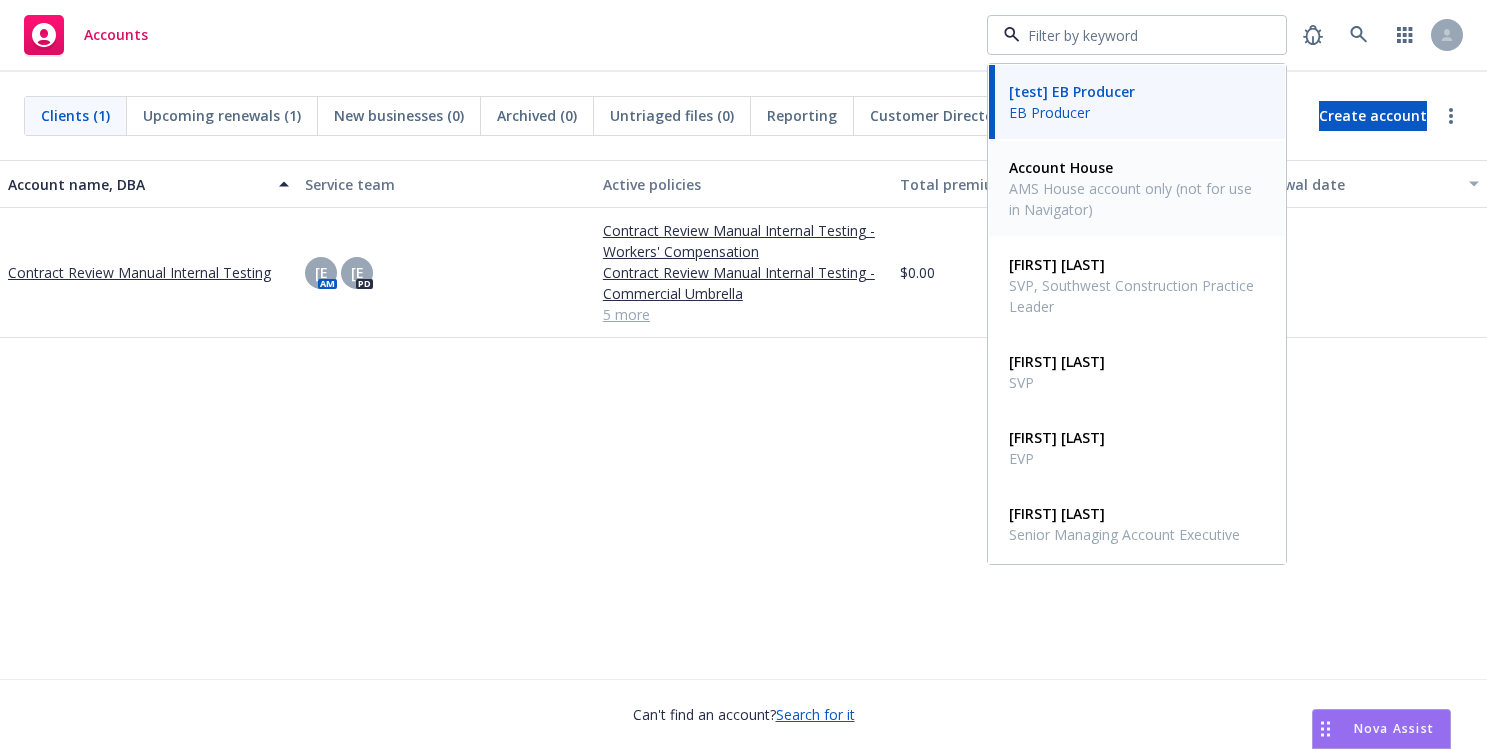 click on "Account House" at bounding box center [1135, 167] 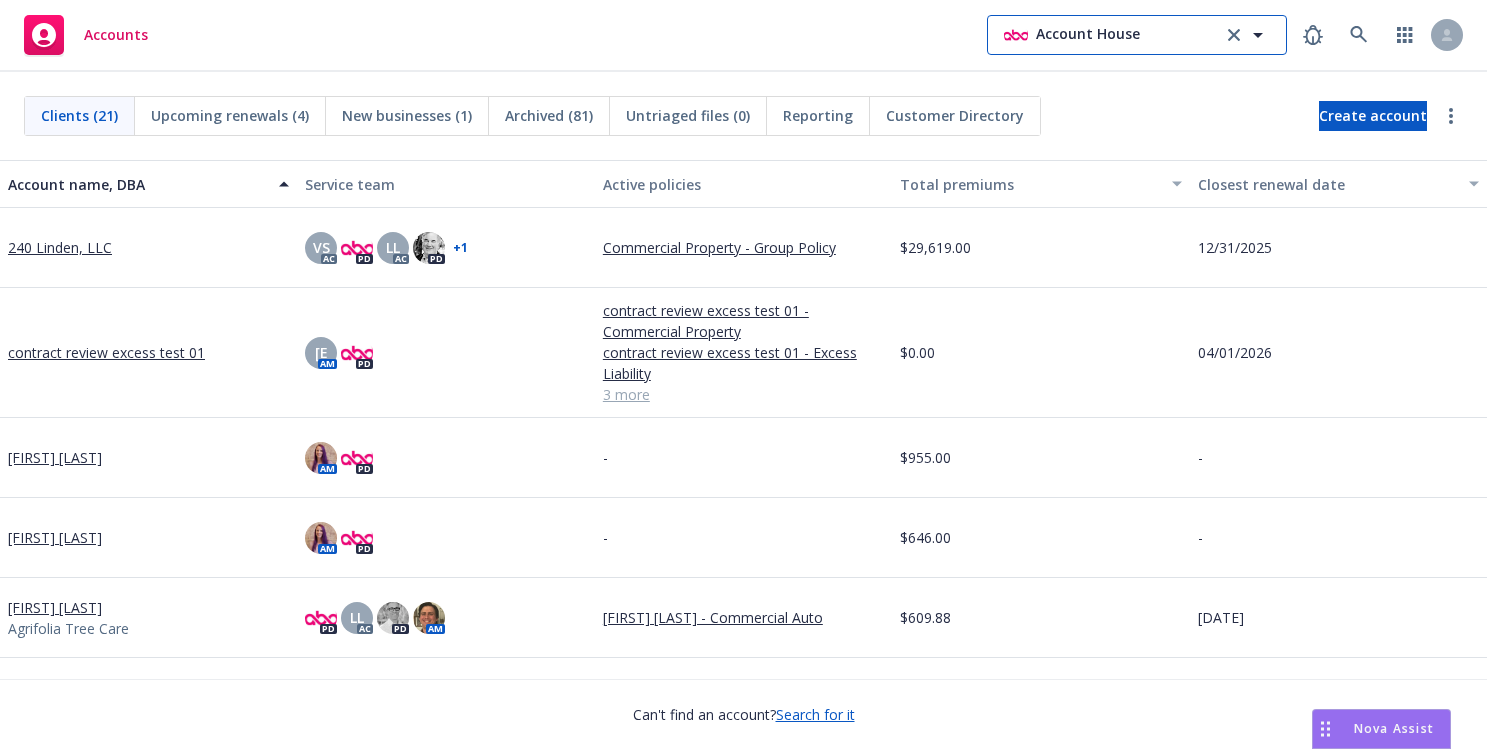 click on "Account House" at bounding box center (1137, 35) 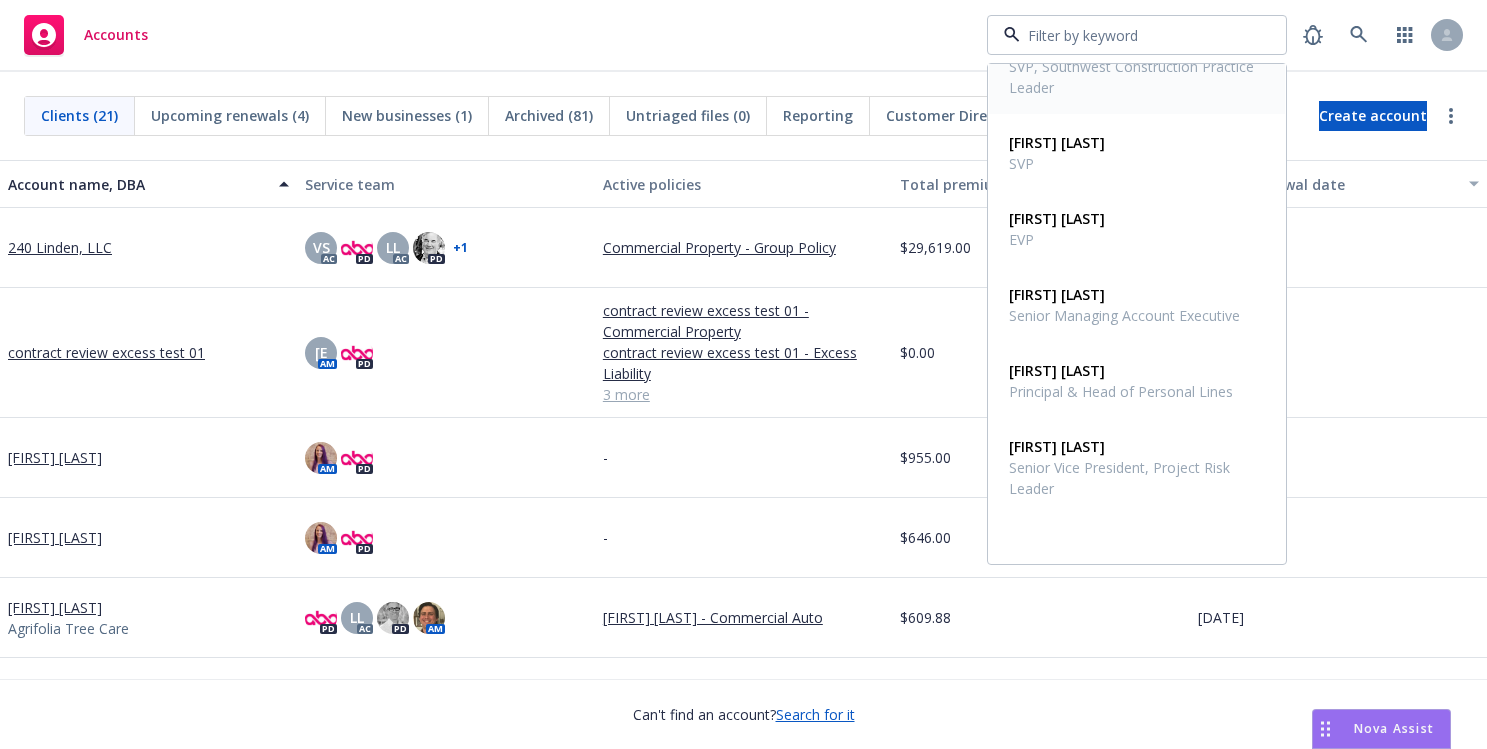 scroll, scrollTop: 395, scrollLeft: 0, axis: vertical 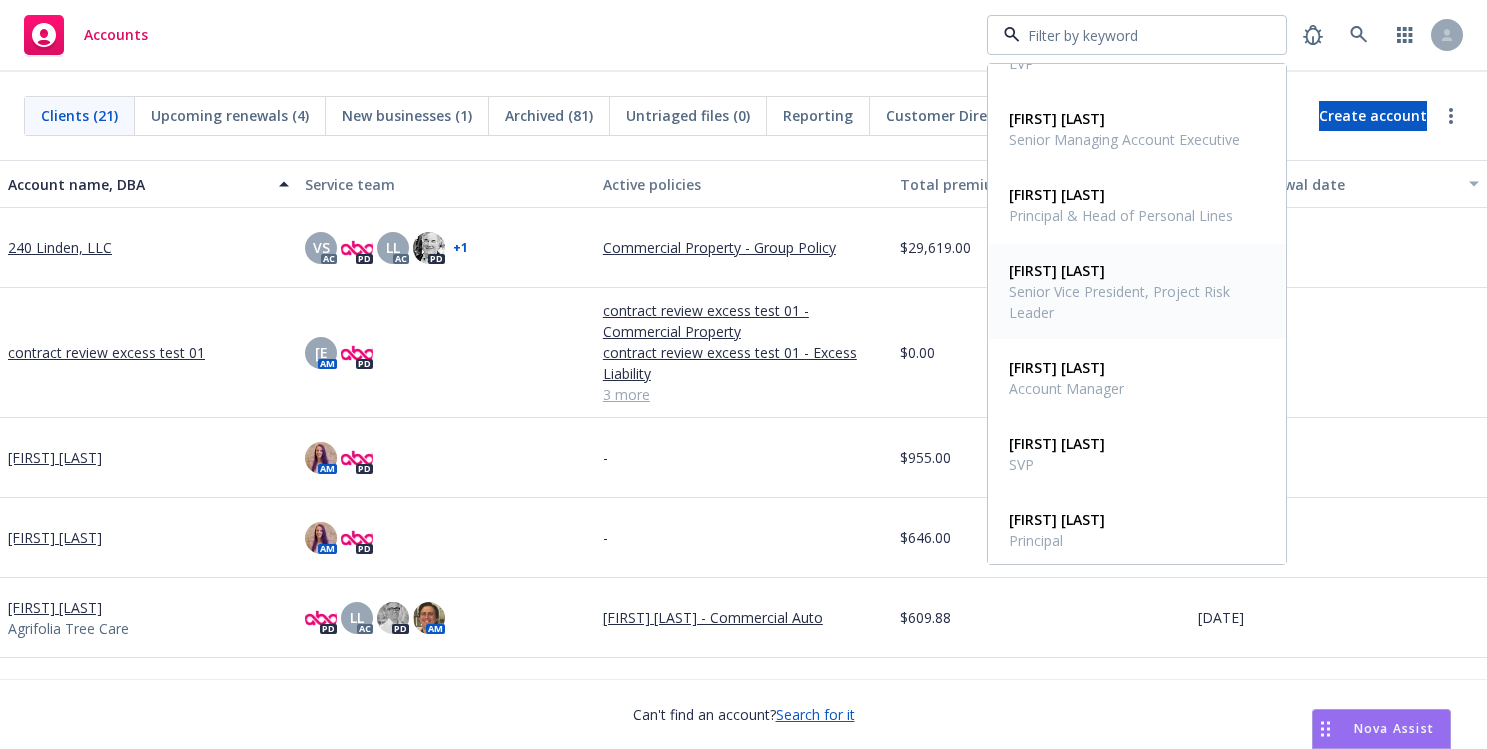 click on "[FIRST] [LAST]" at bounding box center (1057, 270) 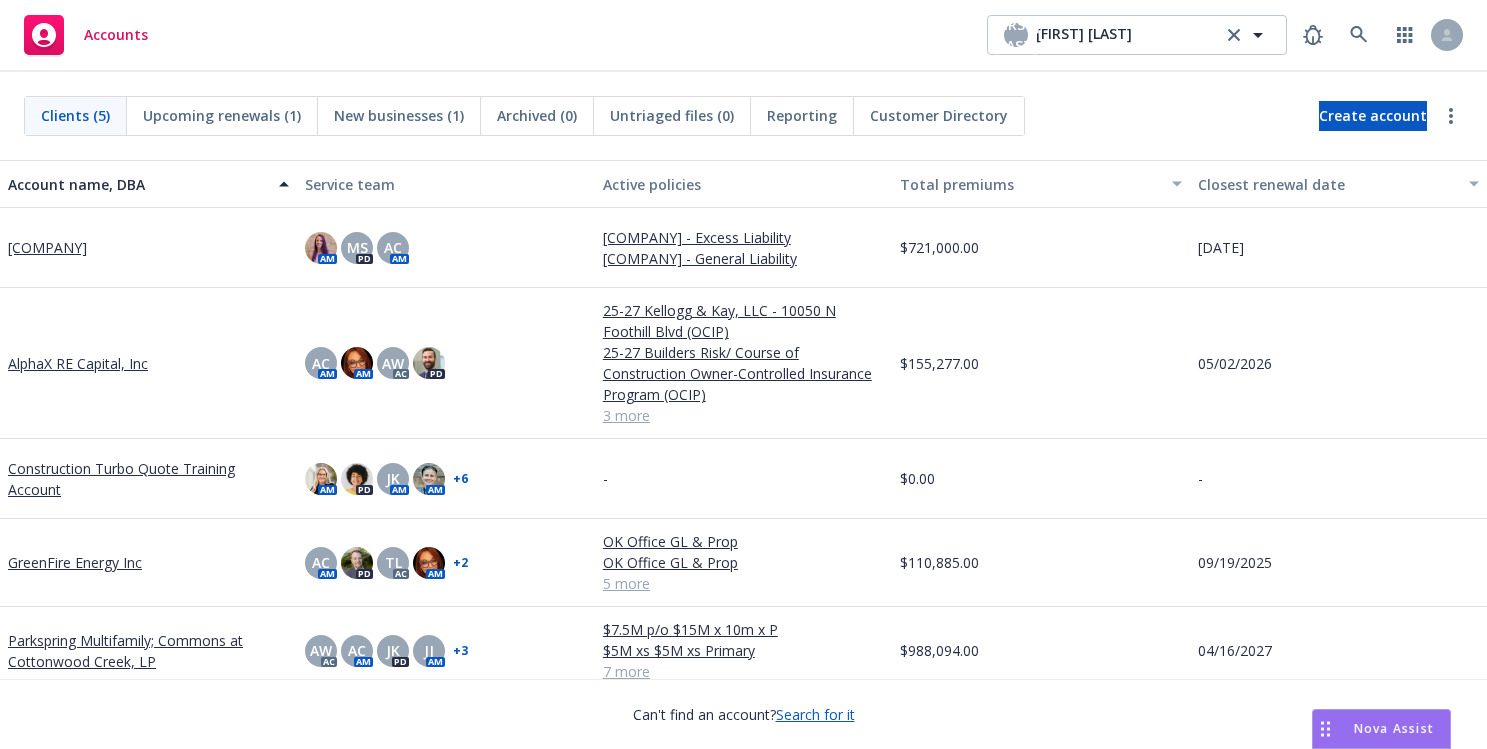 scroll, scrollTop: 16, scrollLeft: 0, axis: vertical 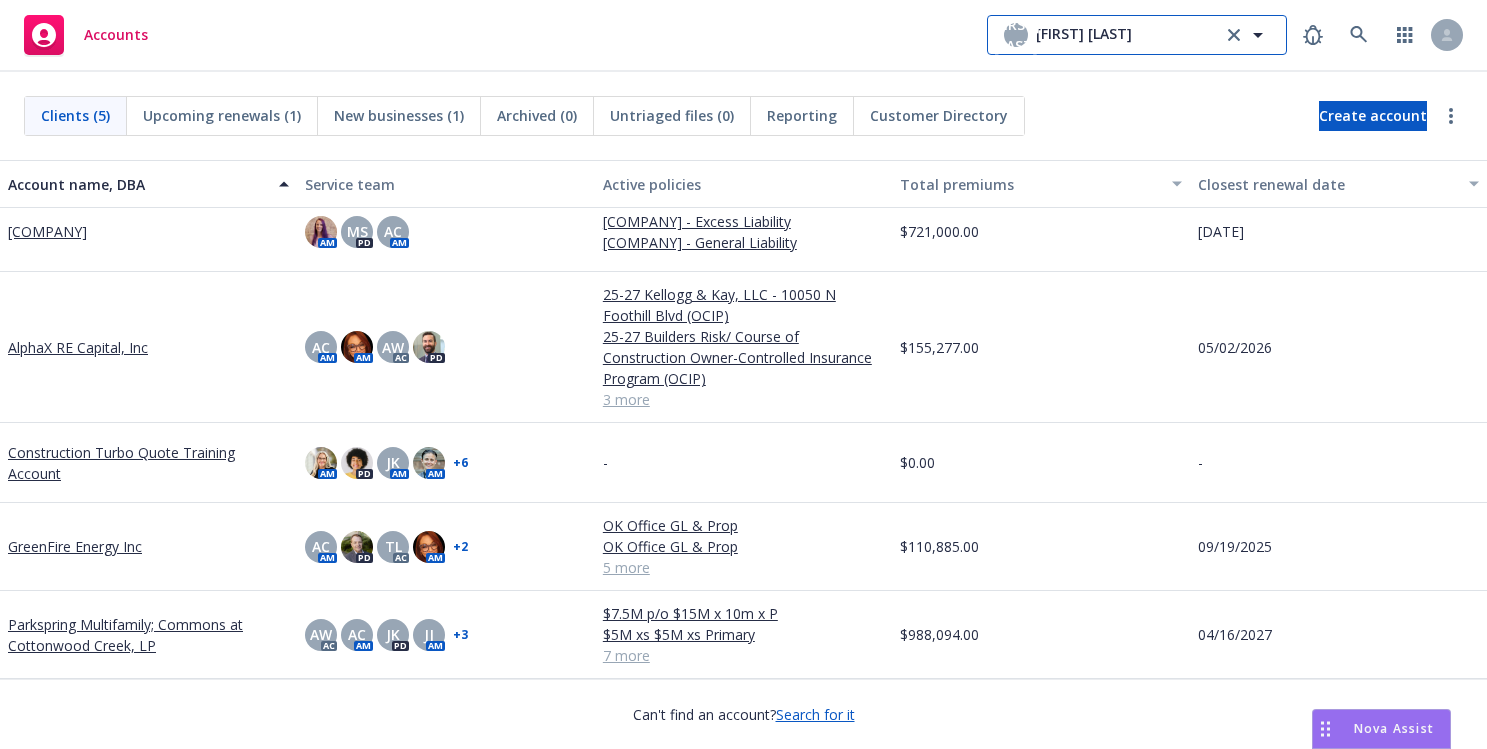 click on "[FIRST] [LAST]" at bounding box center (1084, 35) 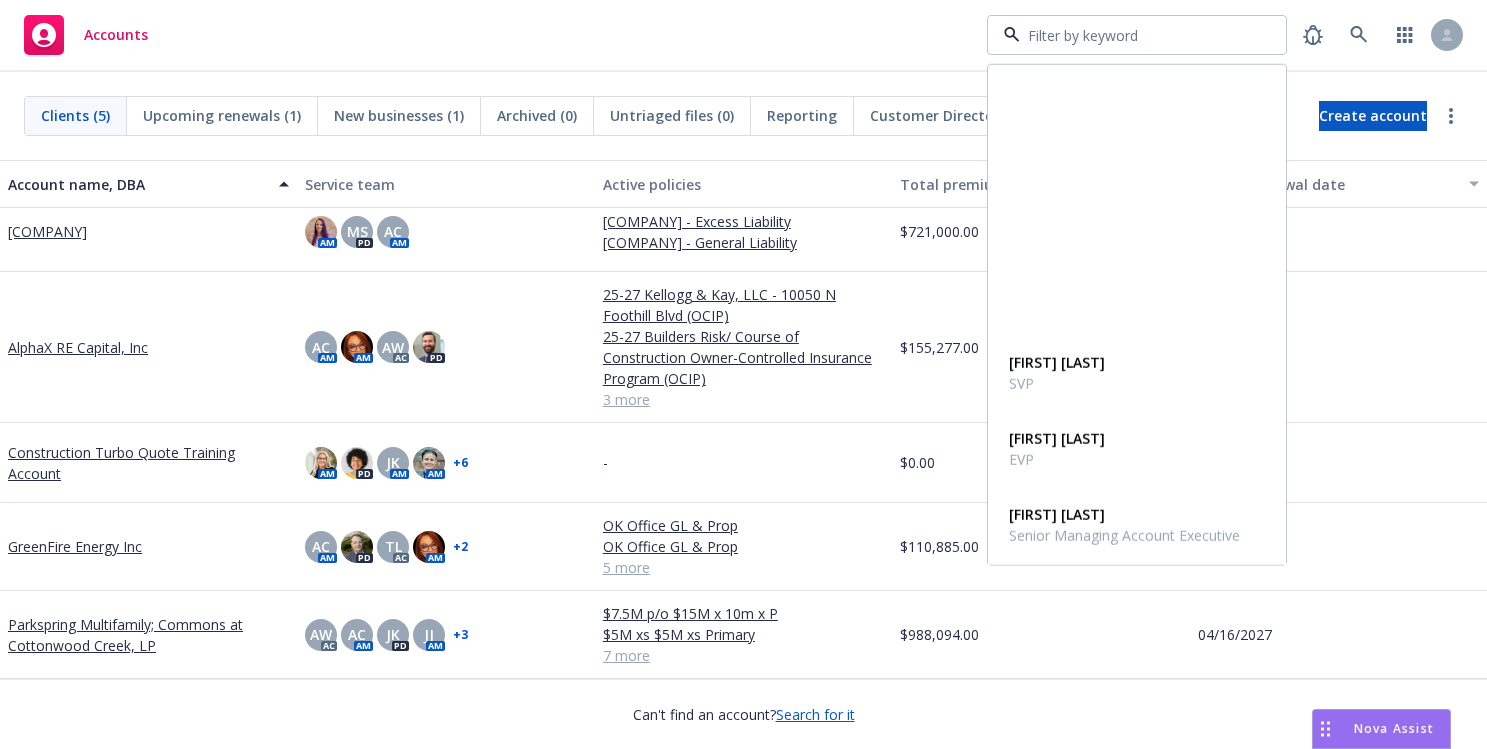 scroll, scrollTop: 395, scrollLeft: 0, axis: vertical 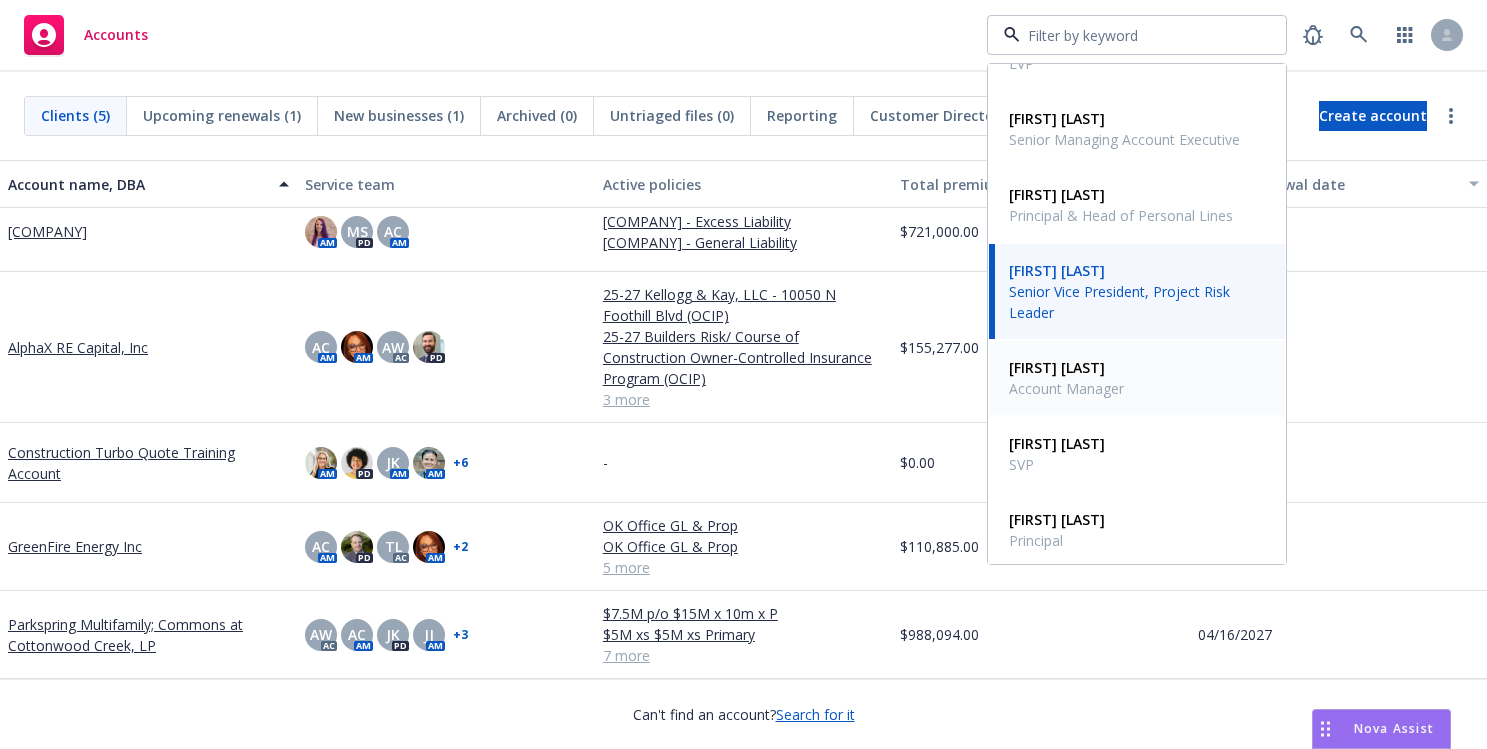 click on "[FIRST] [LAST]" at bounding box center [1057, 367] 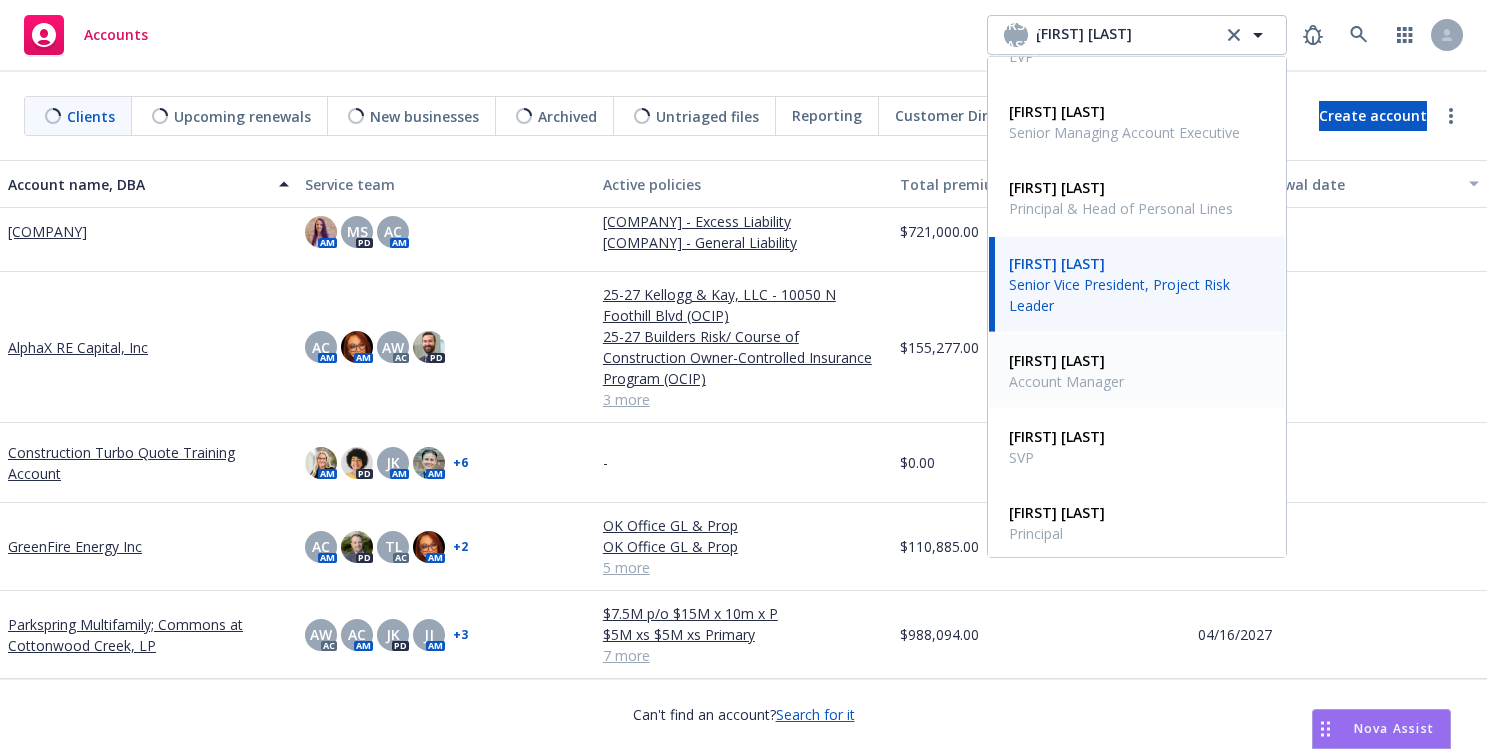 scroll, scrollTop: 0, scrollLeft: 0, axis: both 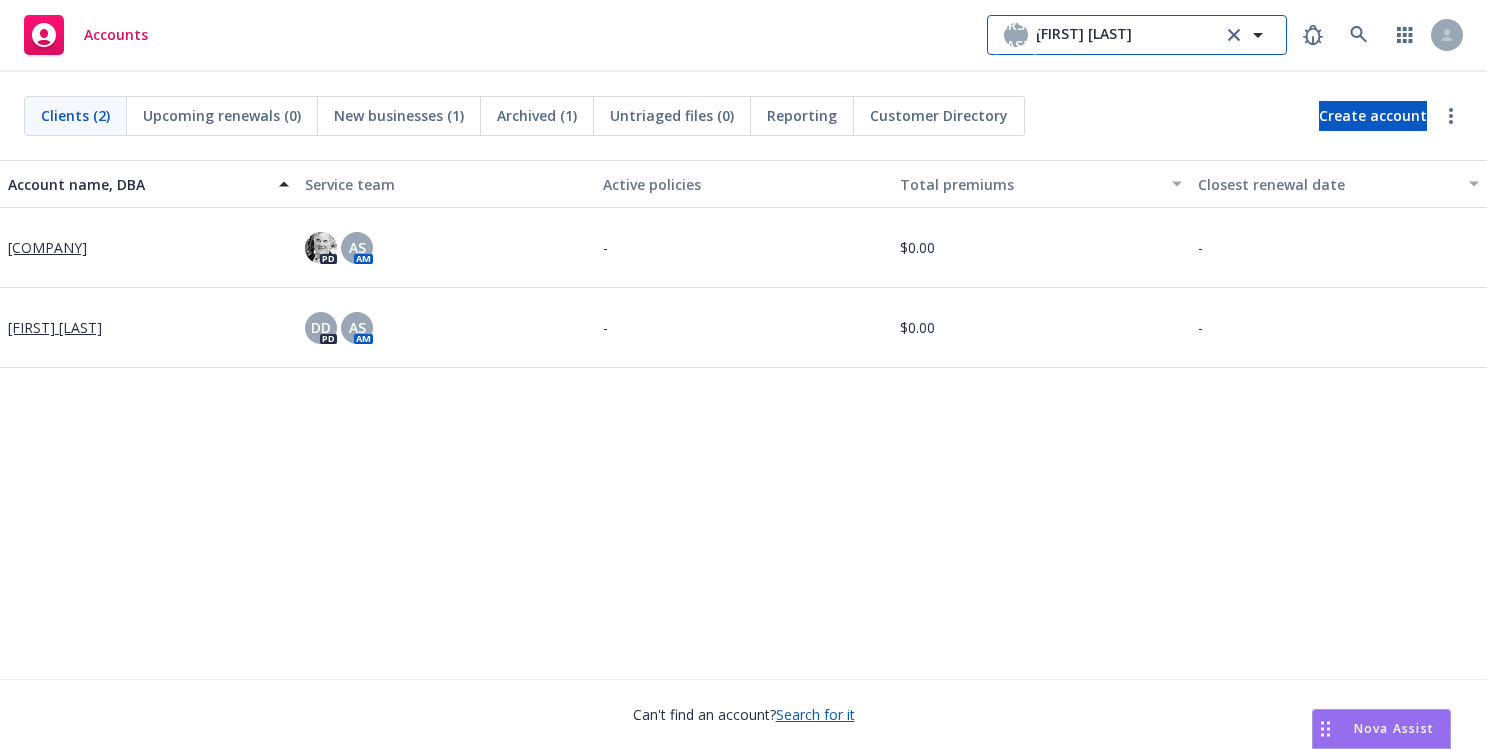 click on "[FIRST] [LAST] [FIRST] [LAST]" at bounding box center (1137, 35) 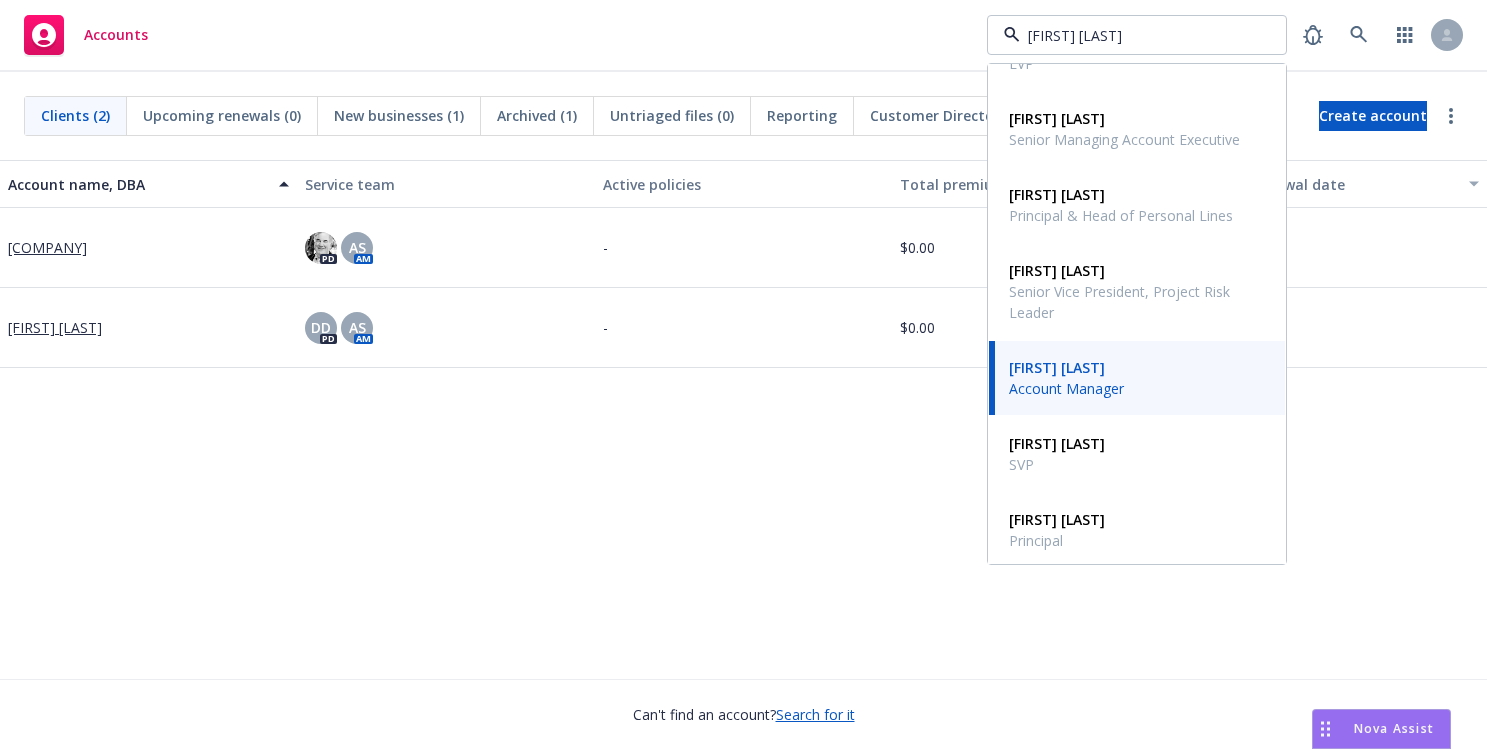 scroll, scrollTop: 0, scrollLeft: 0, axis: both 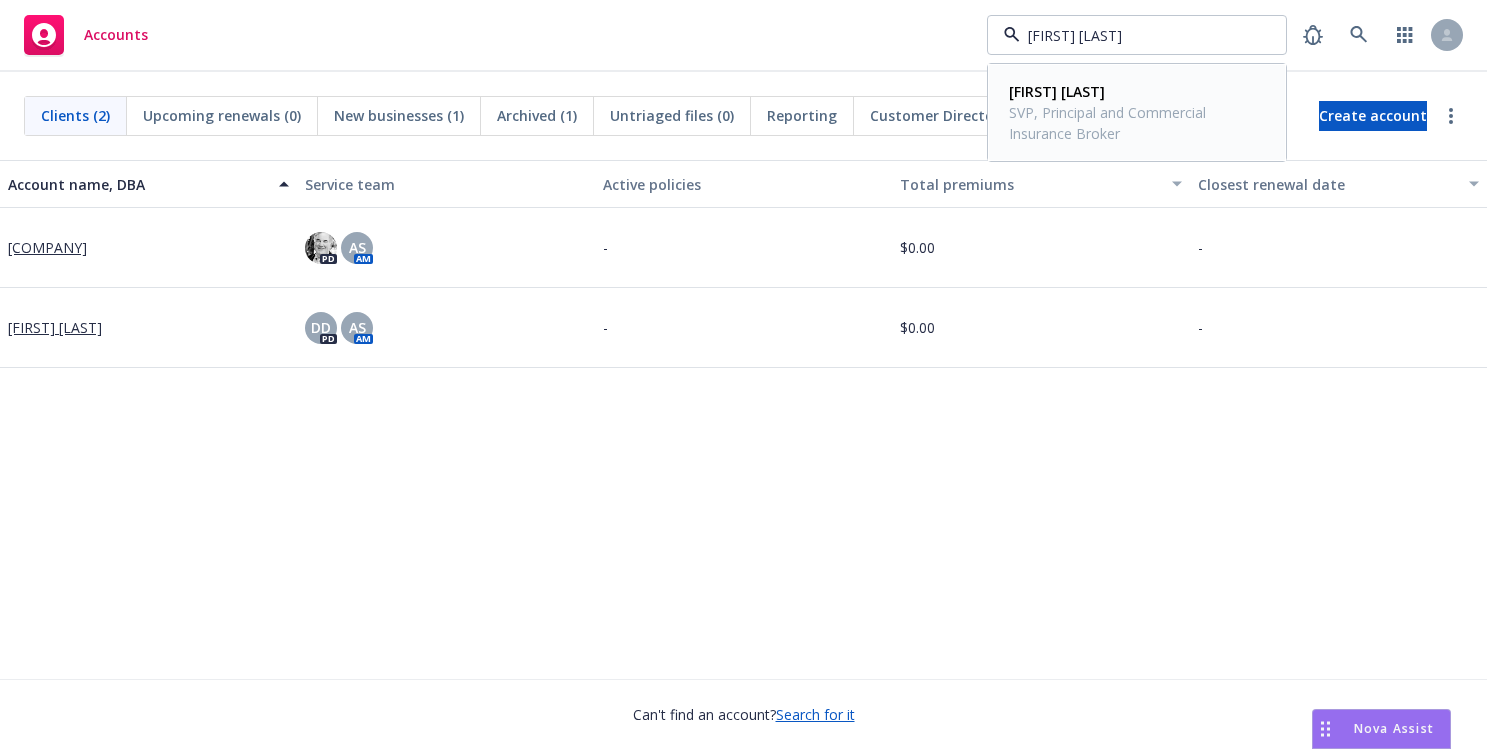 click on "[FIRST] [LAST]" at bounding box center [1135, 91] 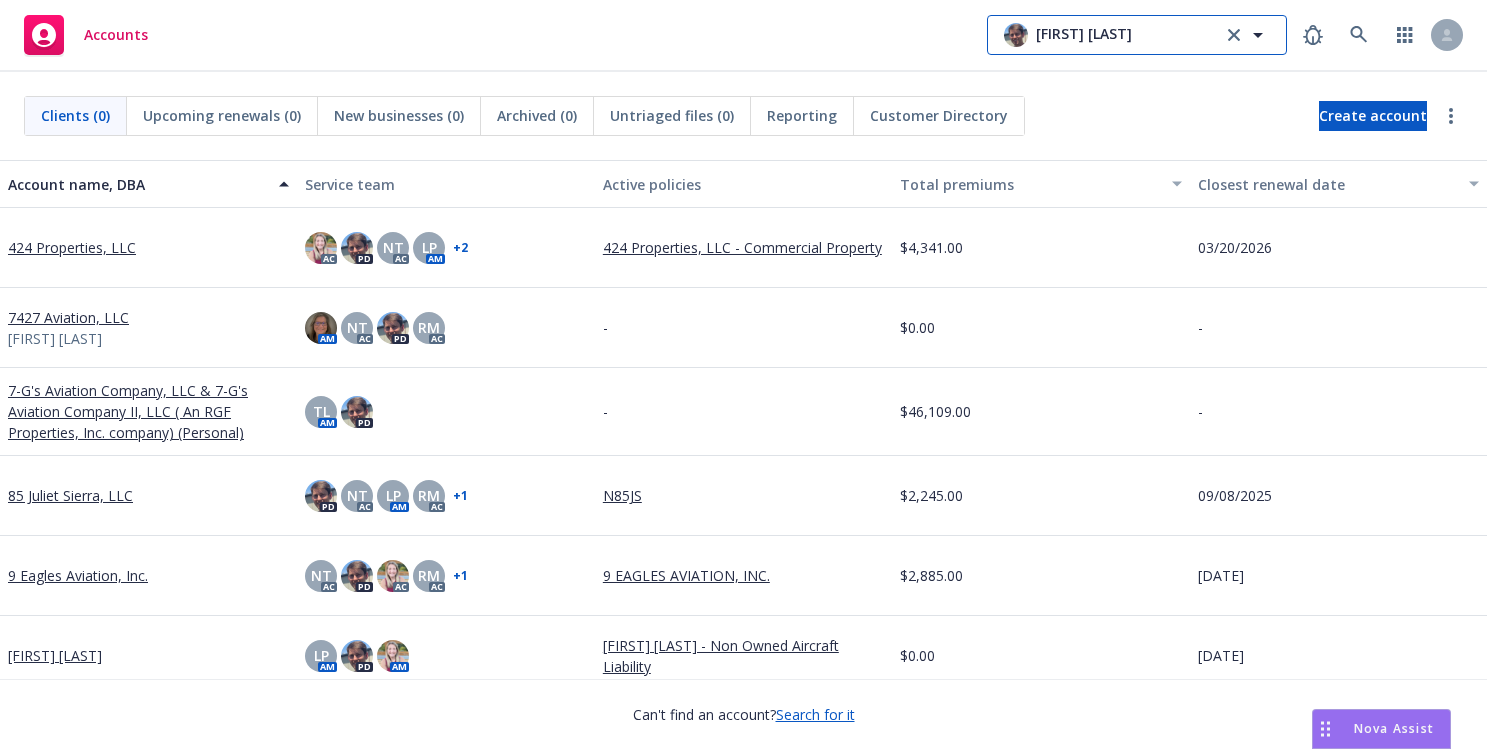 click at bounding box center (1016, 35) 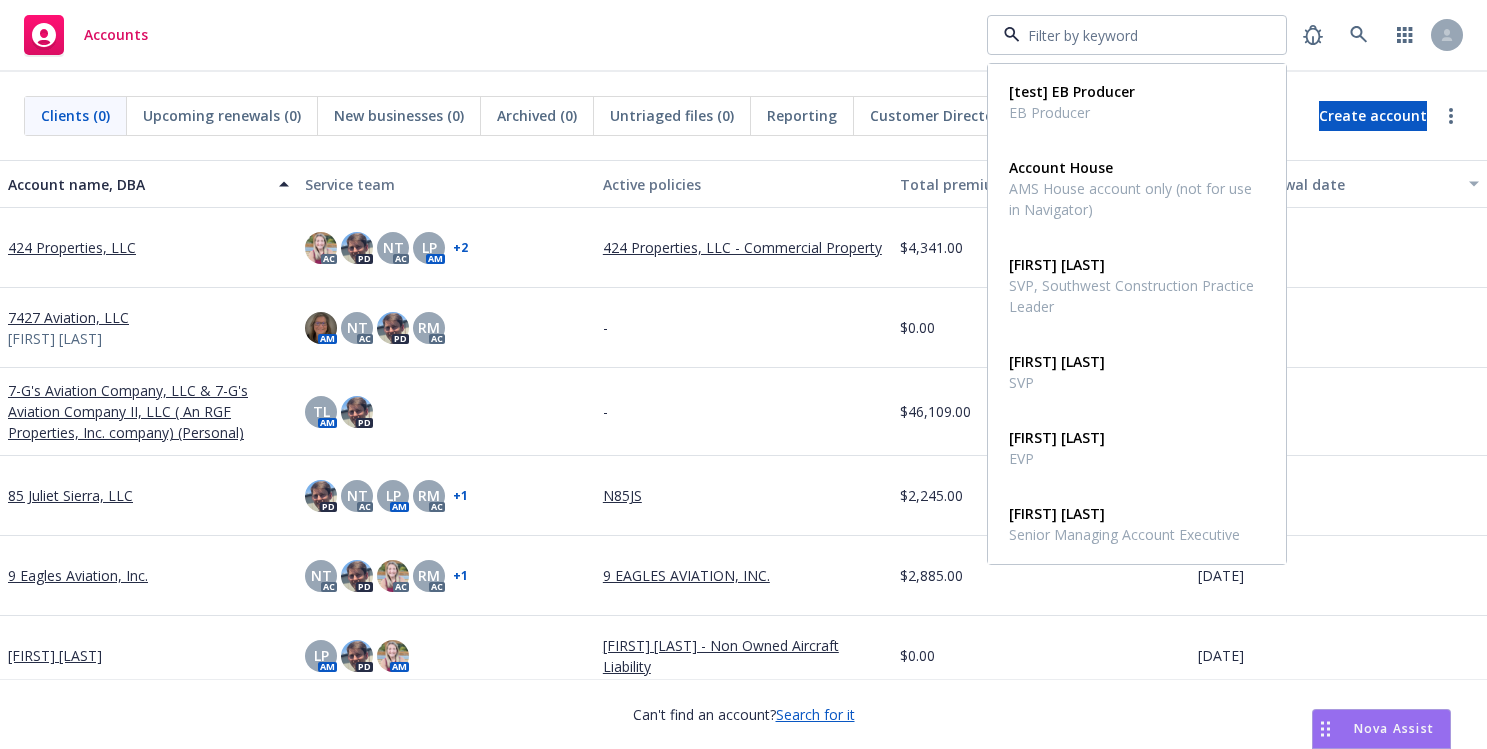 click on "Active policies" at bounding box center (743, 184) 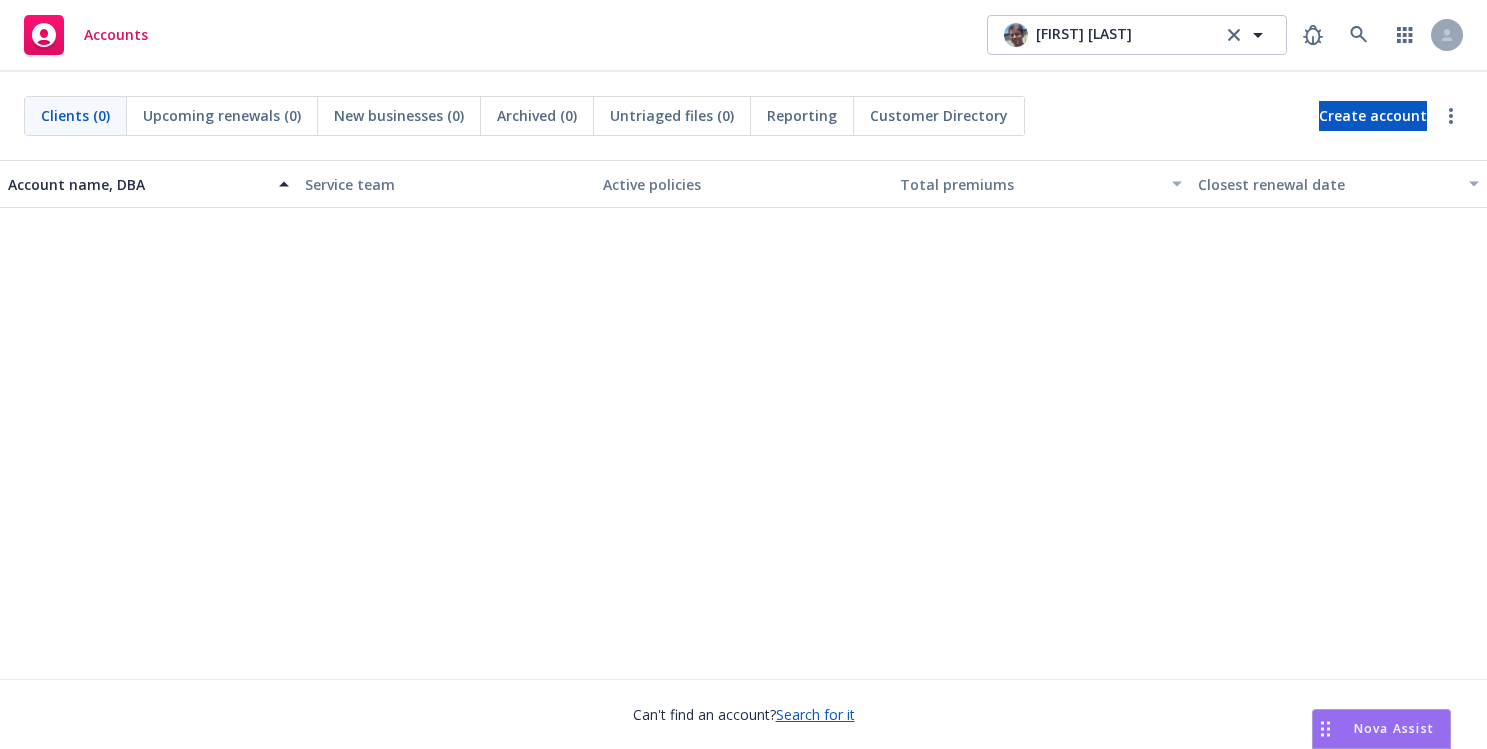scroll, scrollTop: 30303, scrollLeft: 0, axis: vertical 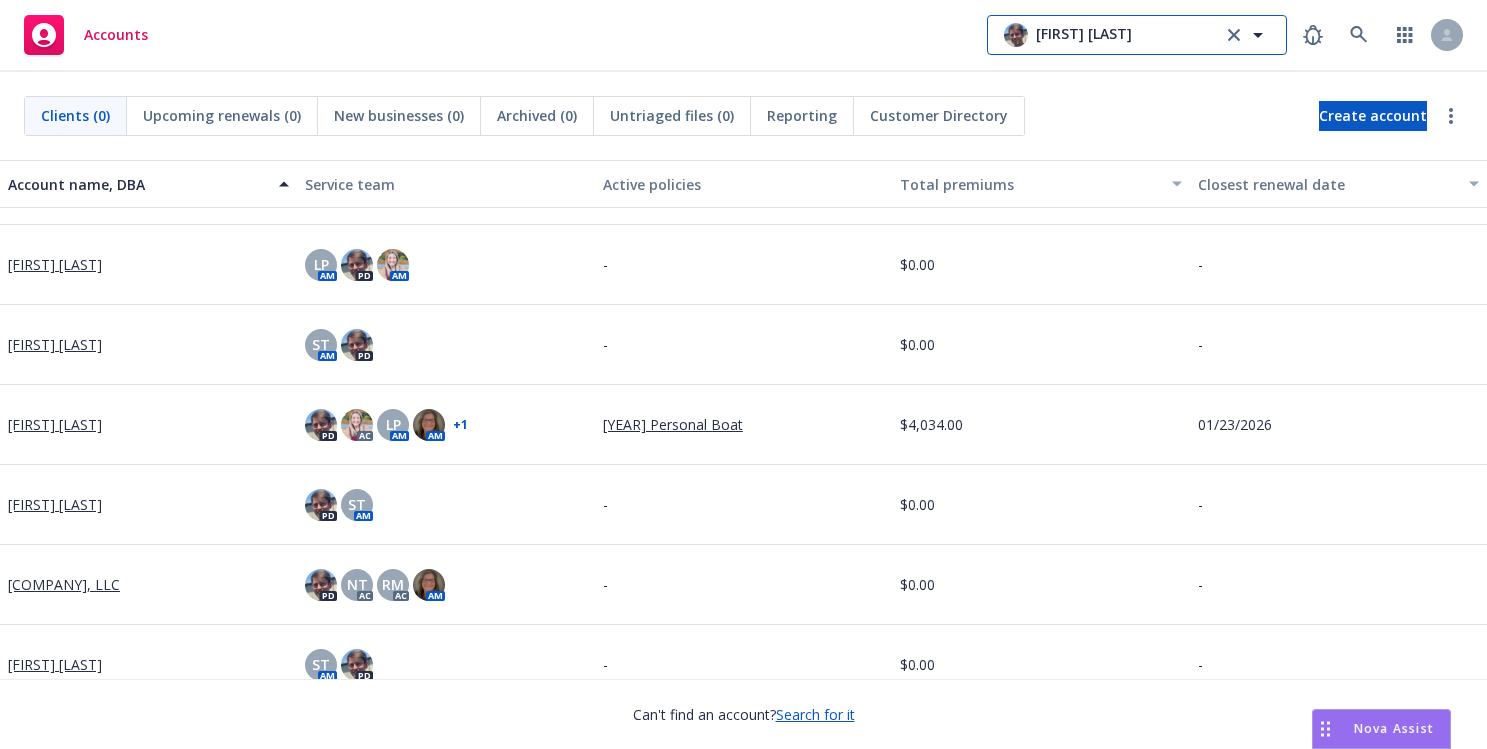 click on "[FIRST] [LAST]" at bounding box center [1084, 35] 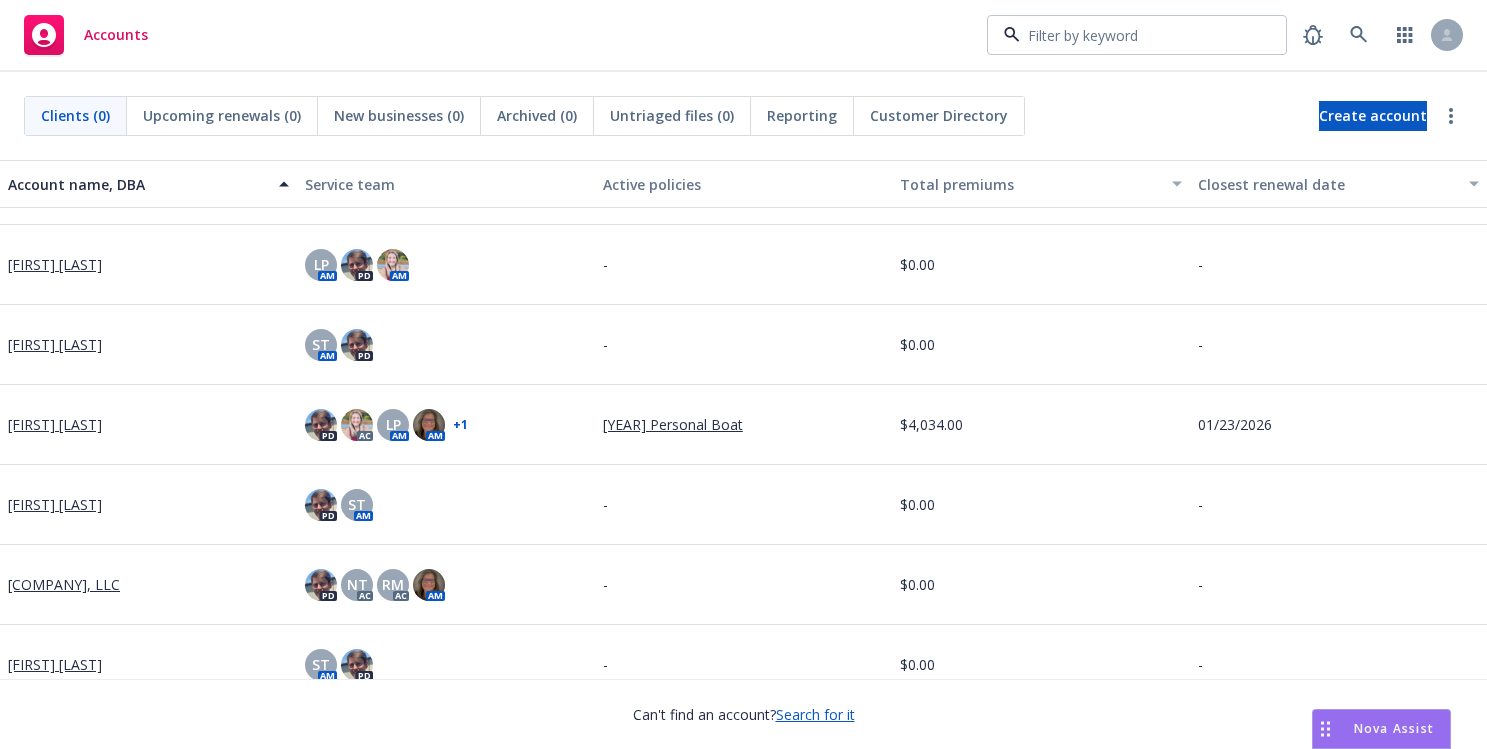 click on "[test] EB Producer EB Producer" at bounding box center (1137, 102) 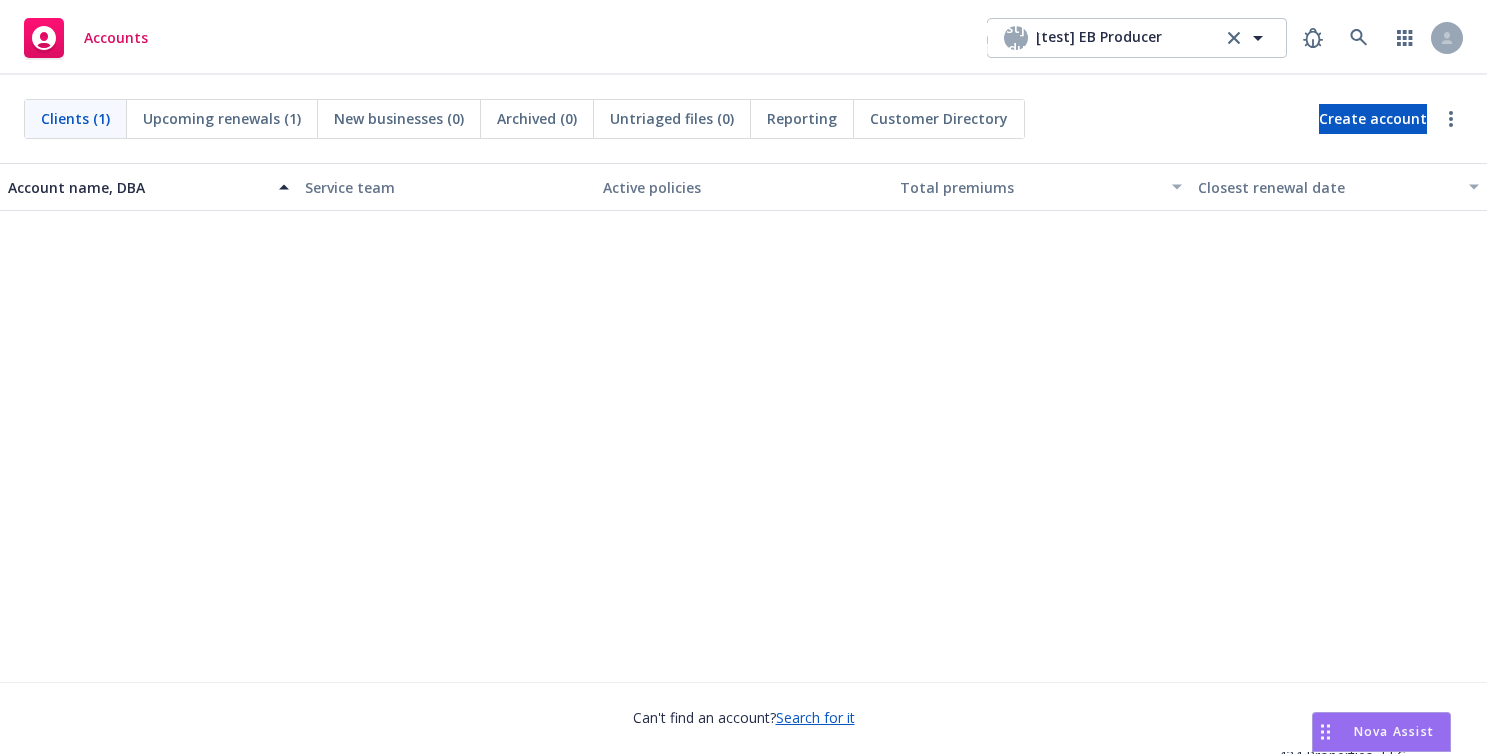 scroll, scrollTop: 0, scrollLeft: 0, axis: both 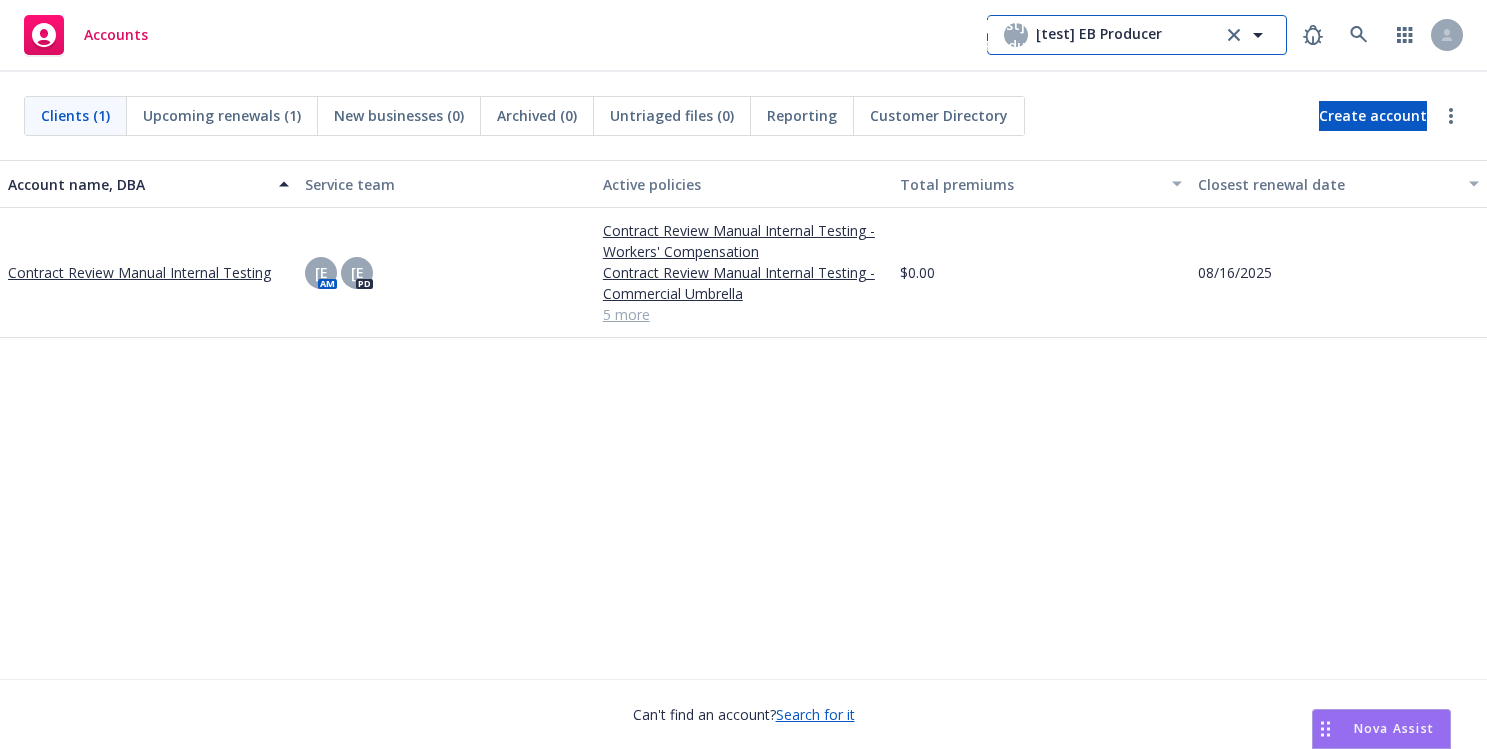 click on "[test] EB Producer [test] EB Producer" at bounding box center (1137, 35) 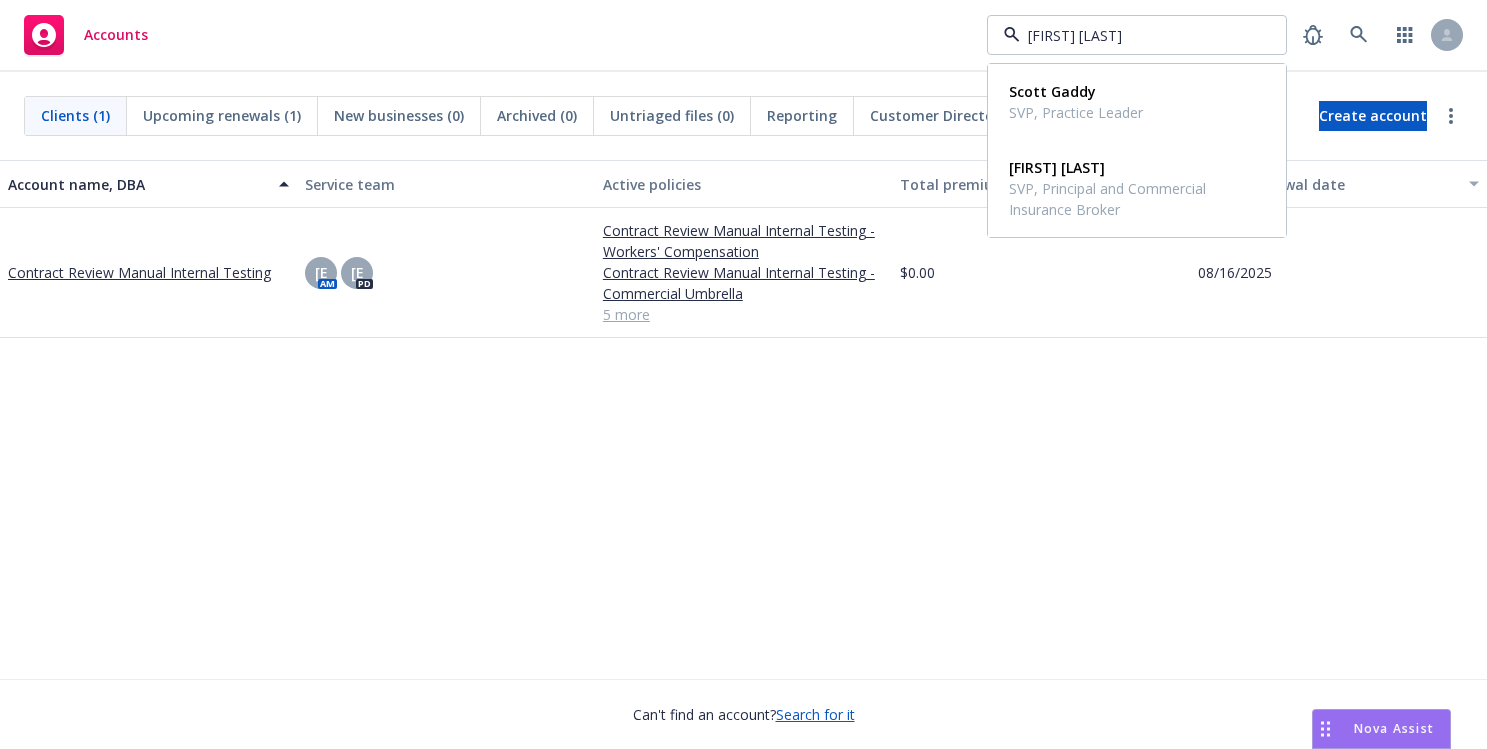 type on "[FIRST] [LAST]" 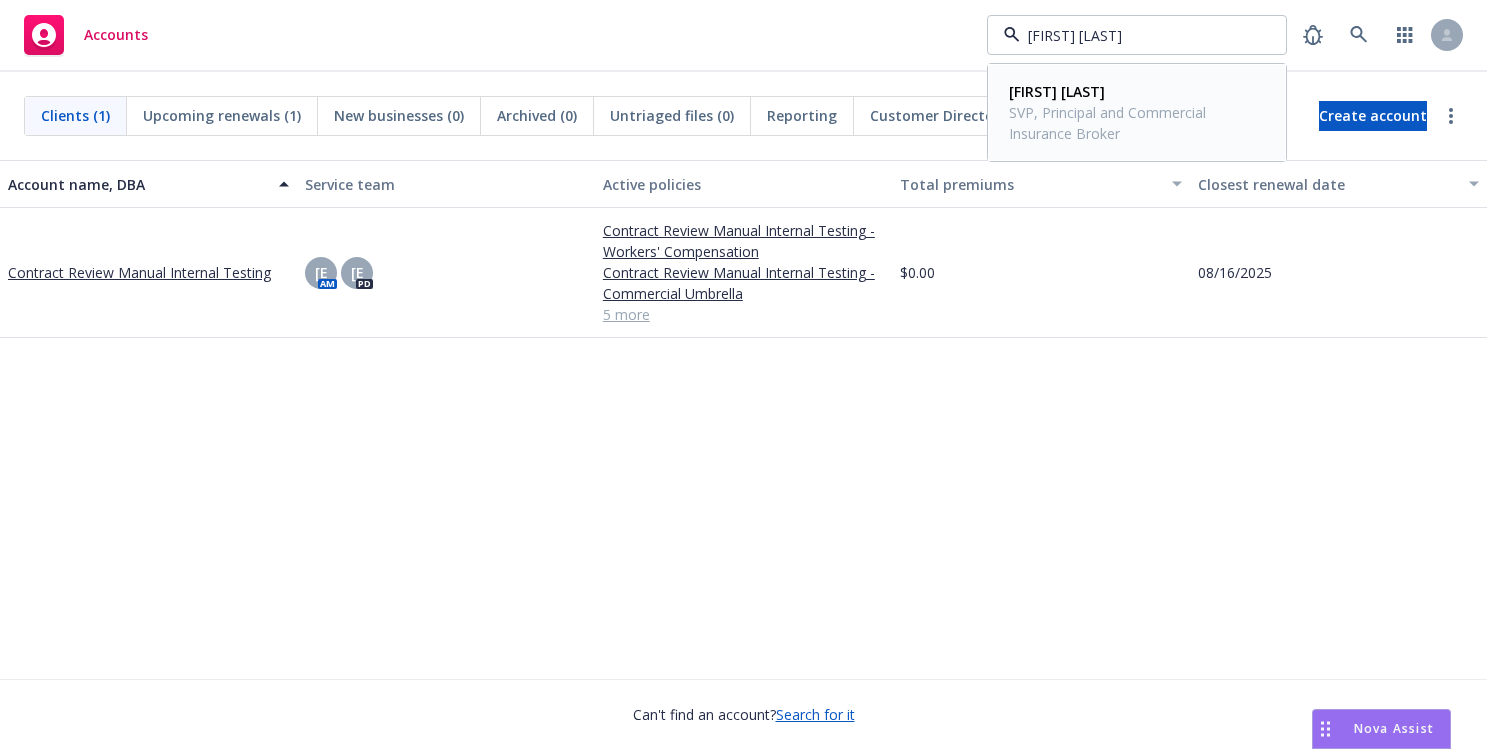 click on "SVP, Principal and Commercial Insurance Broker" at bounding box center [1135, 123] 